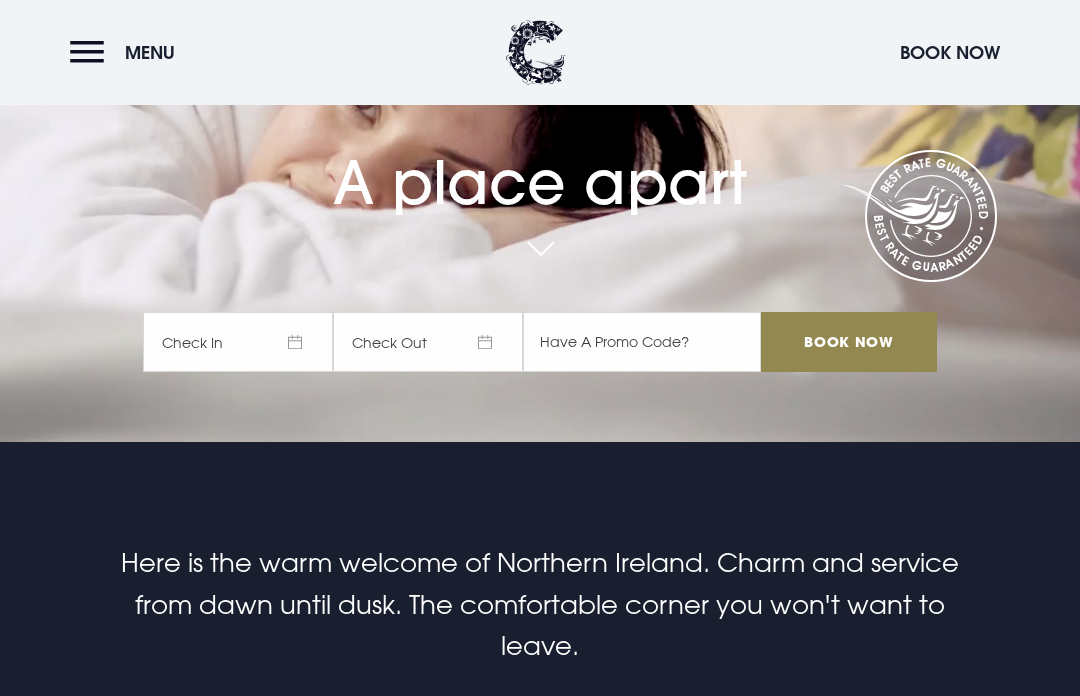 scroll, scrollTop: 228, scrollLeft: 0, axis: vertical 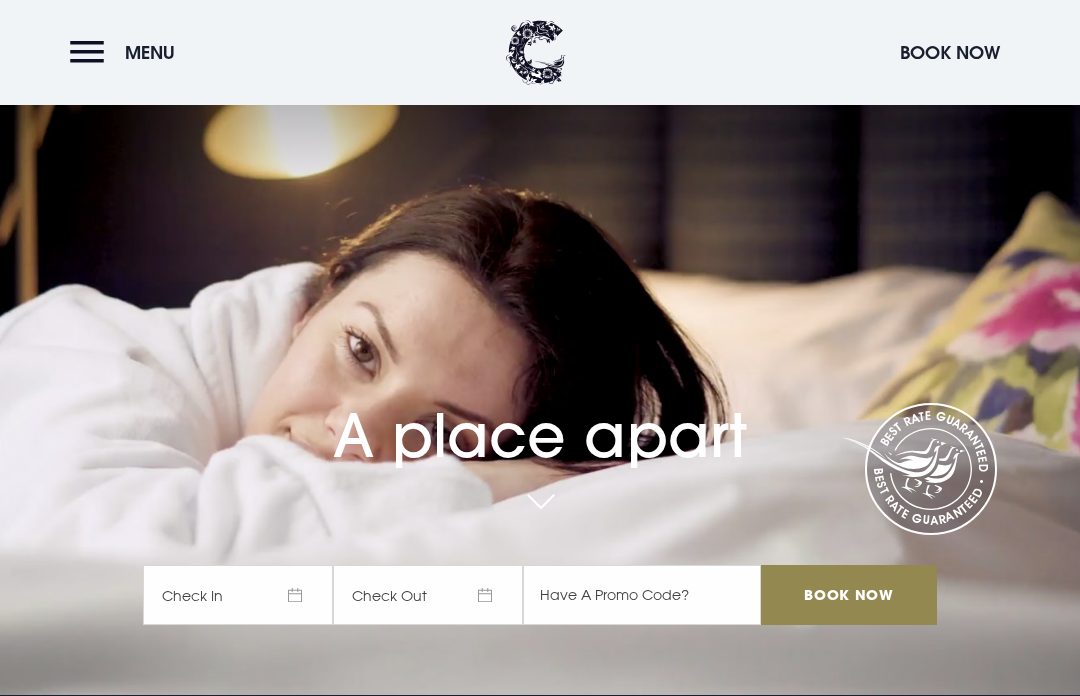 click on "Menu" at bounding box center [127, 52] 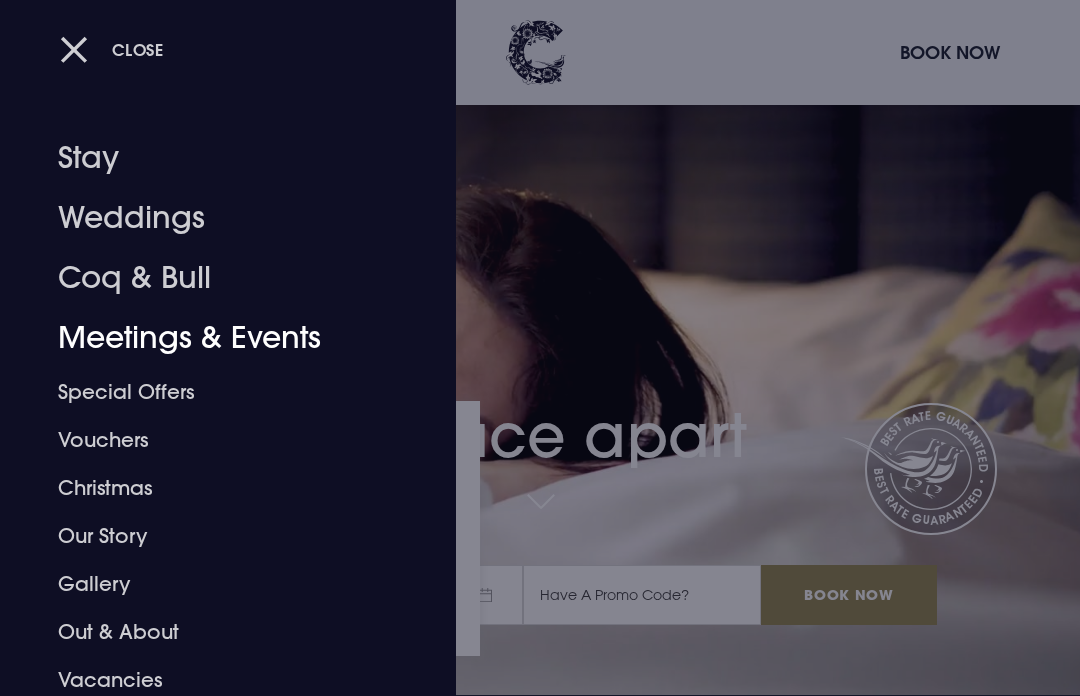click on "Meetings & Events" at bounding box center (214, 338) 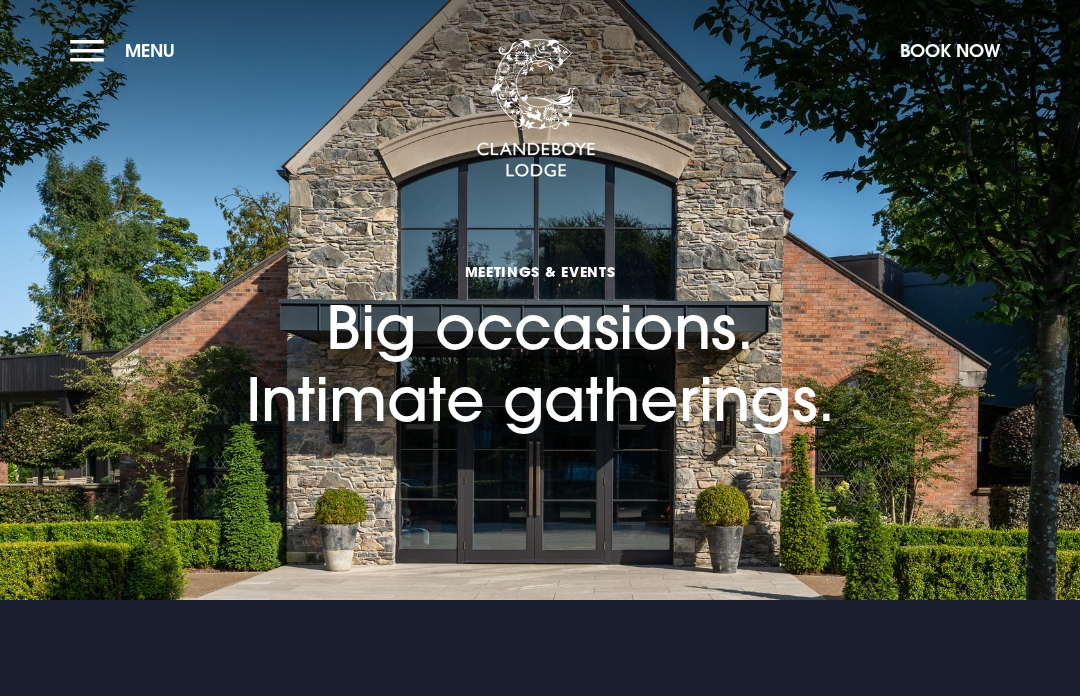 scroll, scrollTop: 0, scrollLeft: 0, axis: both 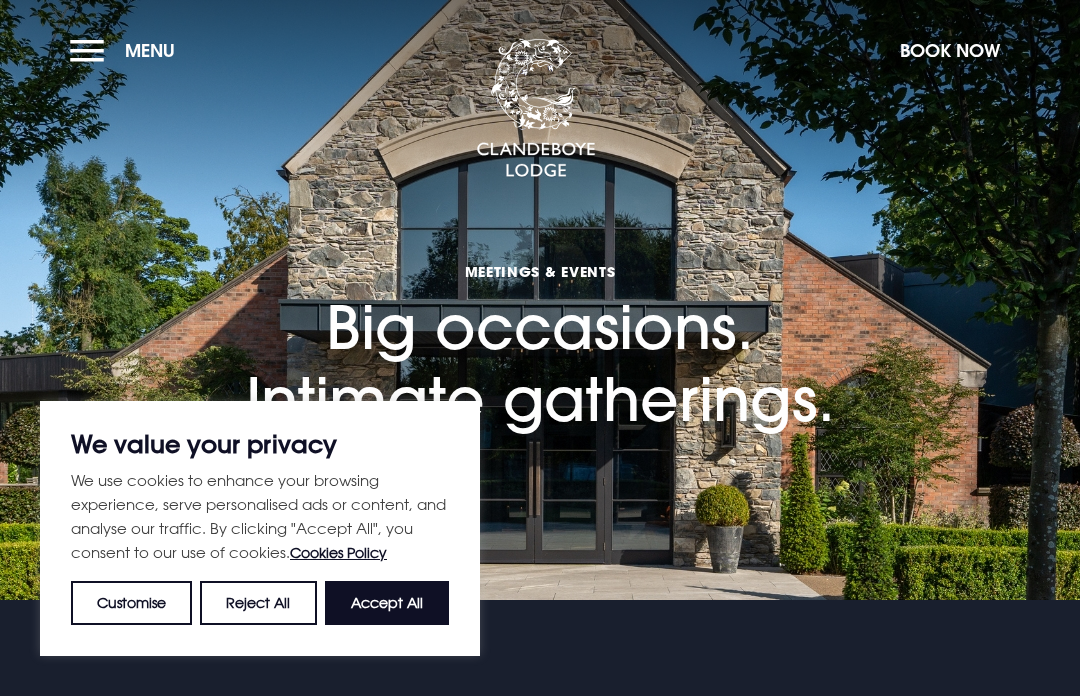 click on "Accept All" at bounding box center (387, 603) 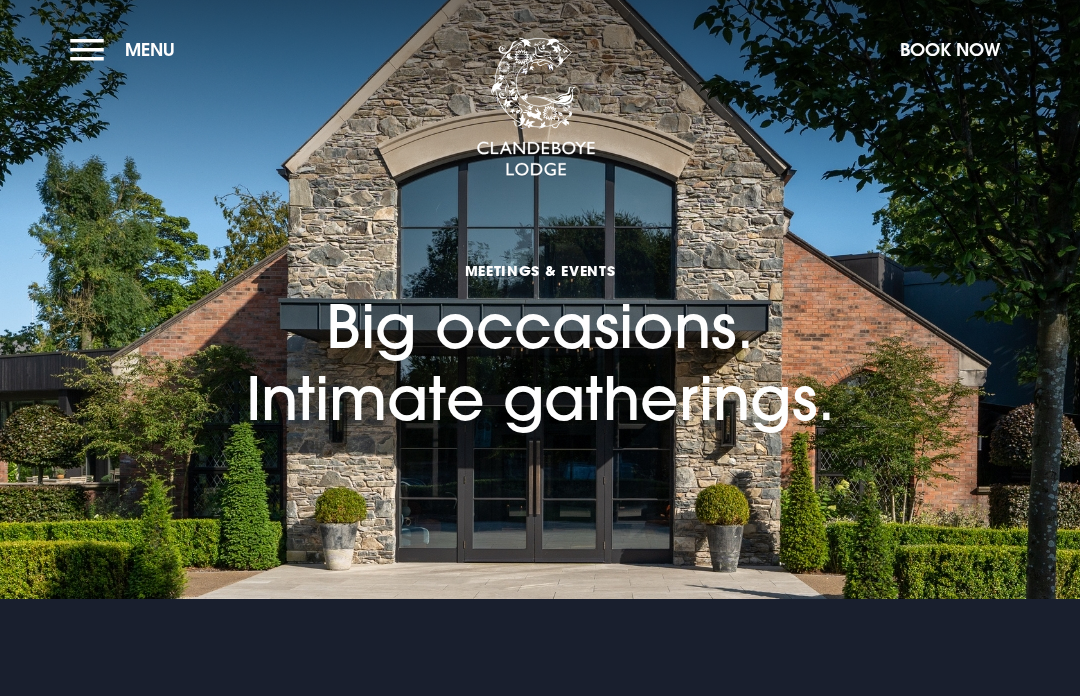 scroll, scrollTop: 0, scrollLeft: 0, axis: both 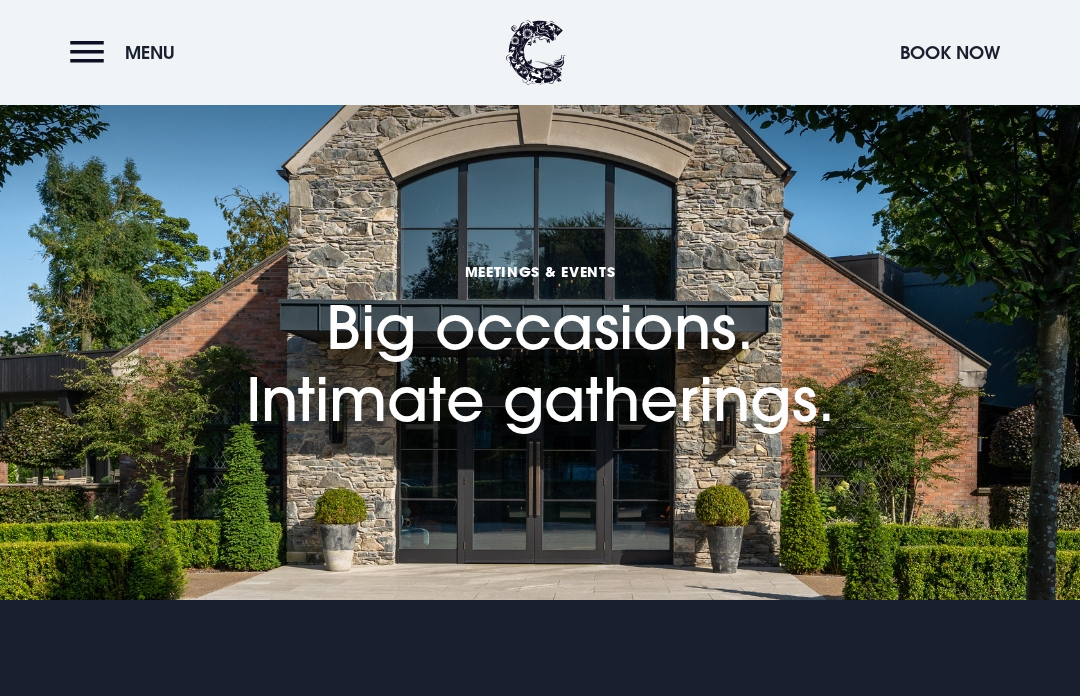 click on "Meetings & Events
Big occasions.
Intimate gatherings." at bounding box center (540, 300) 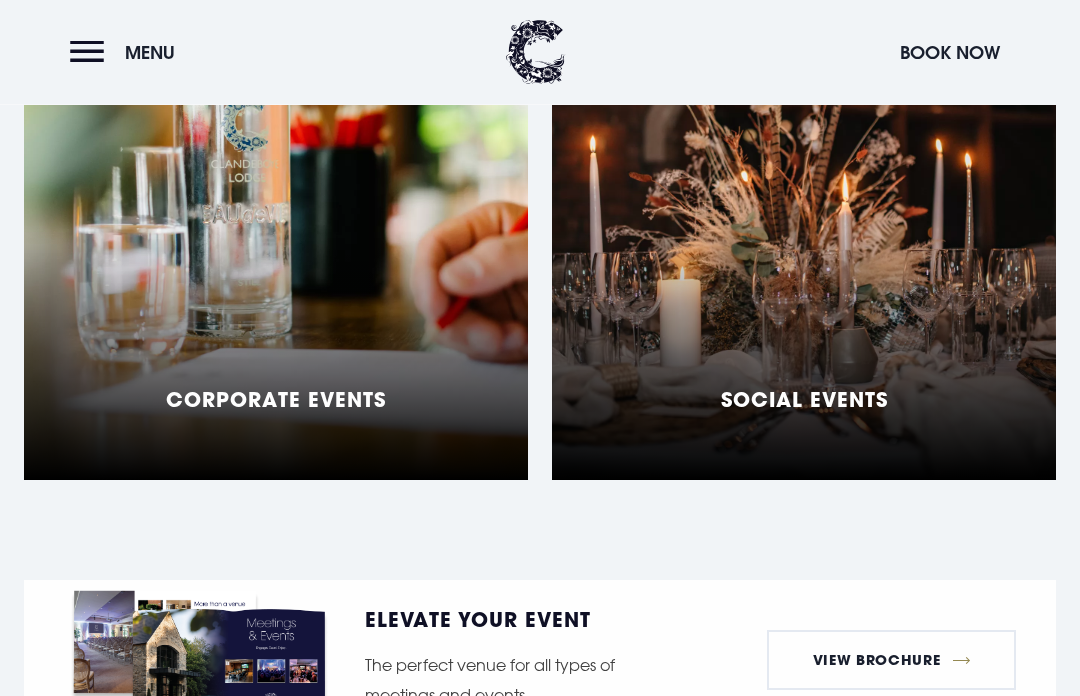 scroll, scrollTop: 1812, scrollLeft: 0, axis: vertical 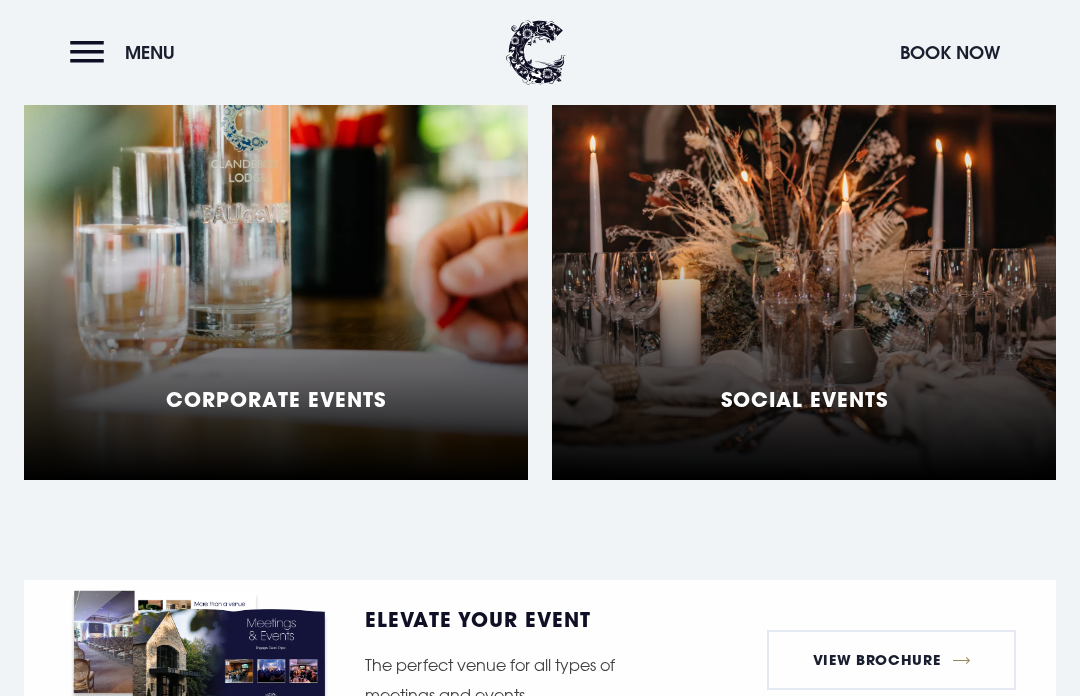 click on "Social Events" at bounding box center (804, 230) 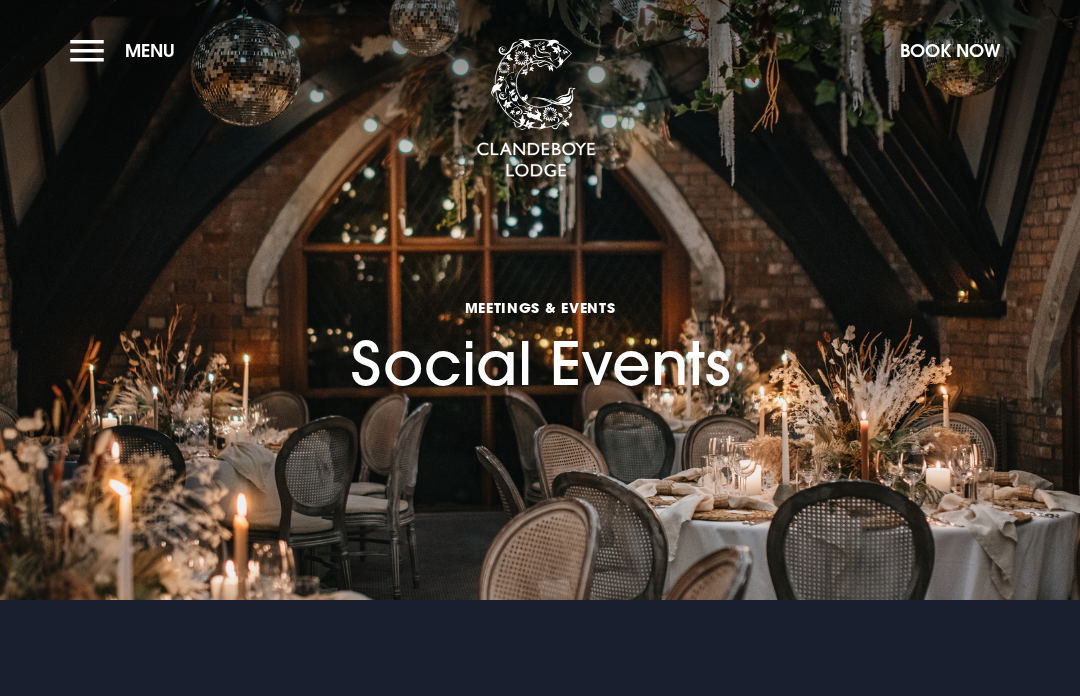 scroll, scrollTop: 0, scrollLeft: 0, axis: both 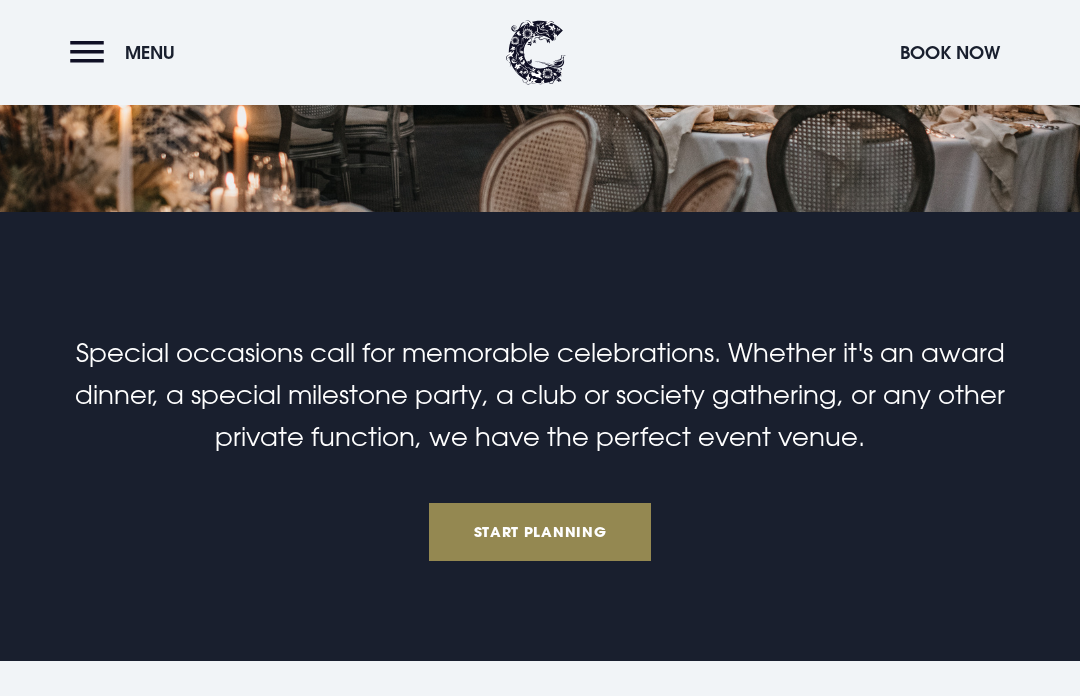 click on "Start Planning" at bounding box center [540, 532] 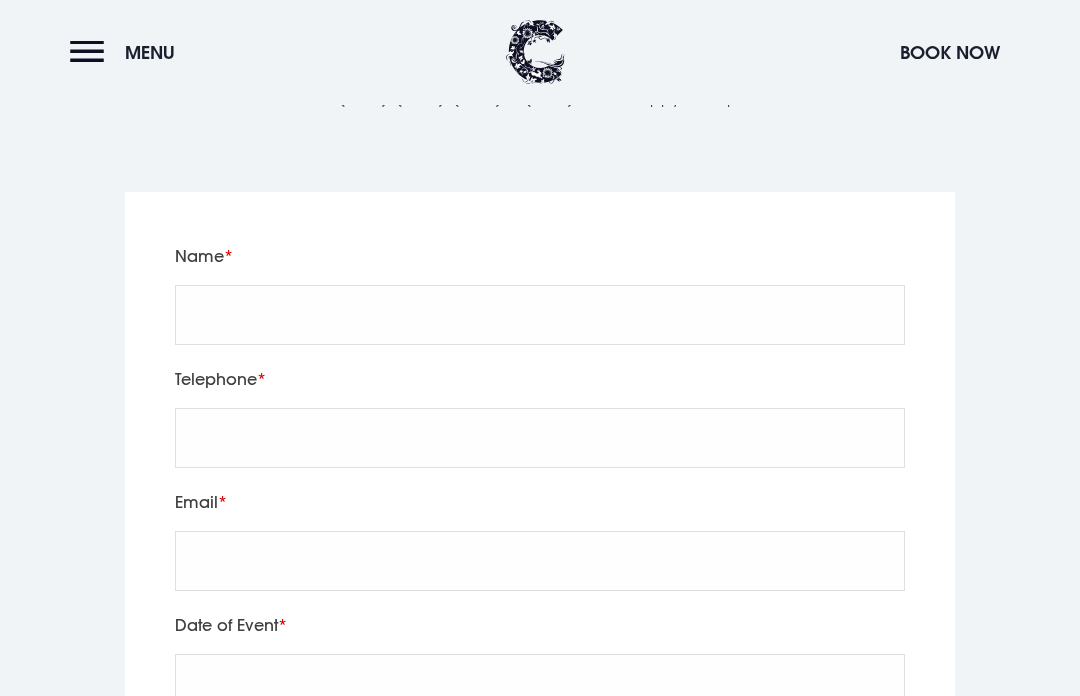 scroll, scrollTop: 6314, scrollLeft: 0, axis: vertical 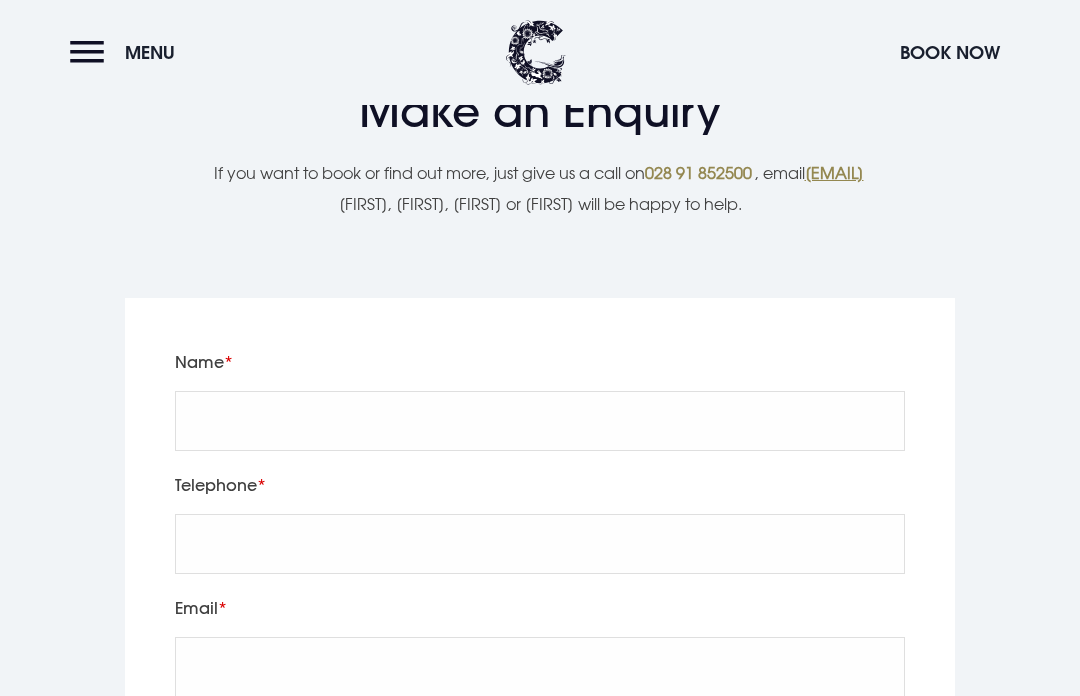 click on "Menu" at bounding box center (127, 52) 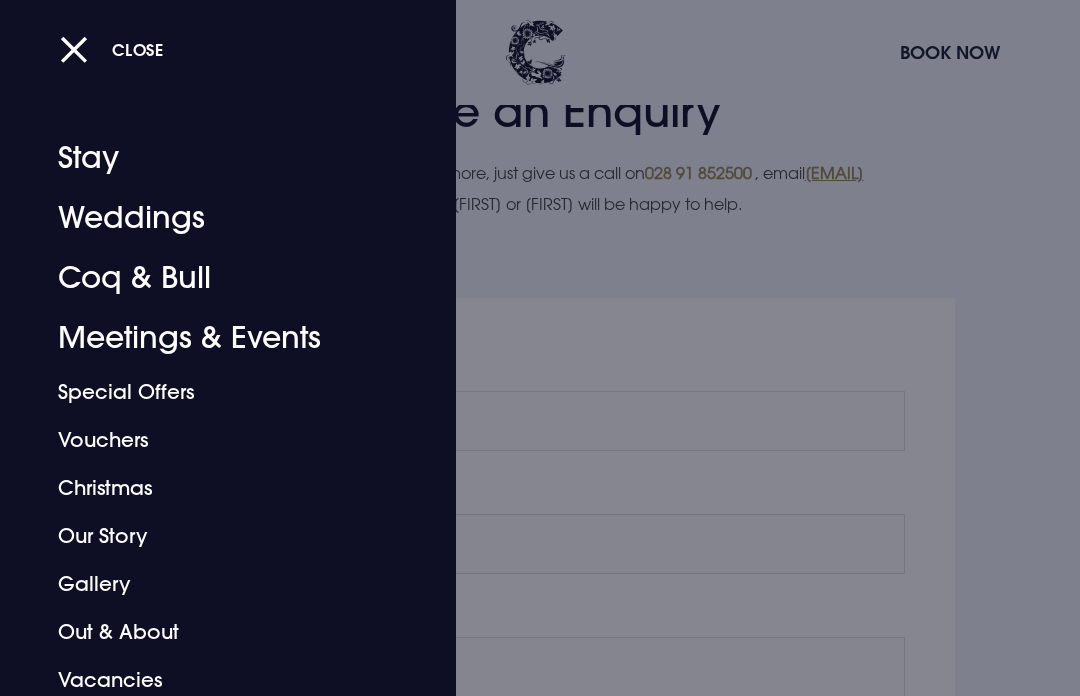 click on "Gallery" at bounding box center (214, 584) 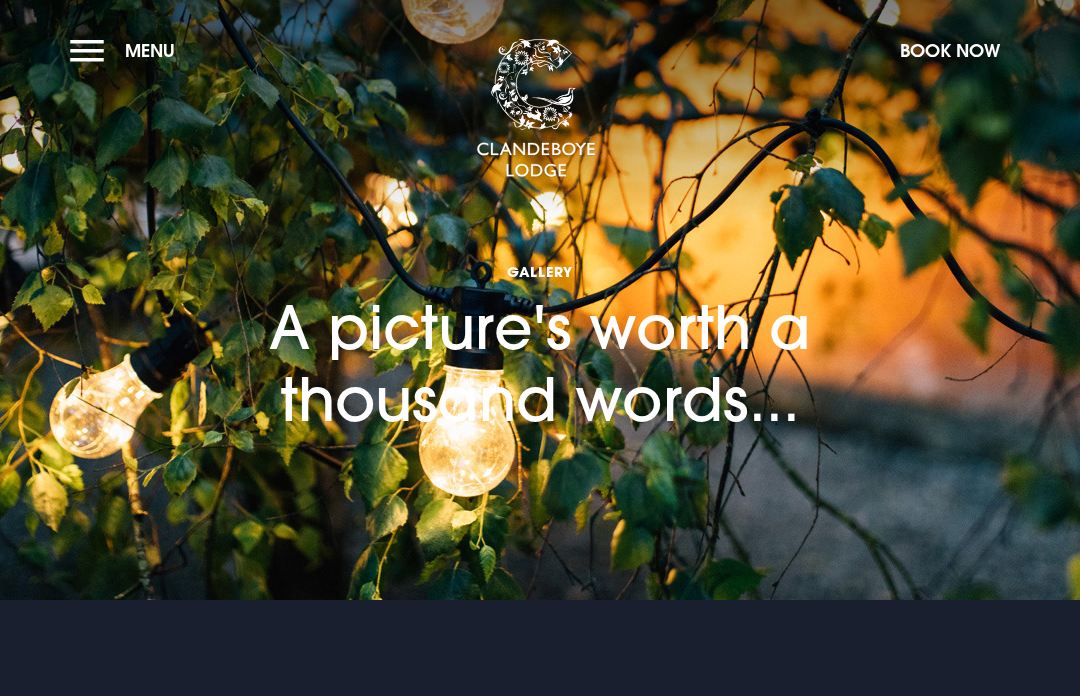 scroll, scrollTop: 0, scrollLeft: 0, axis: both 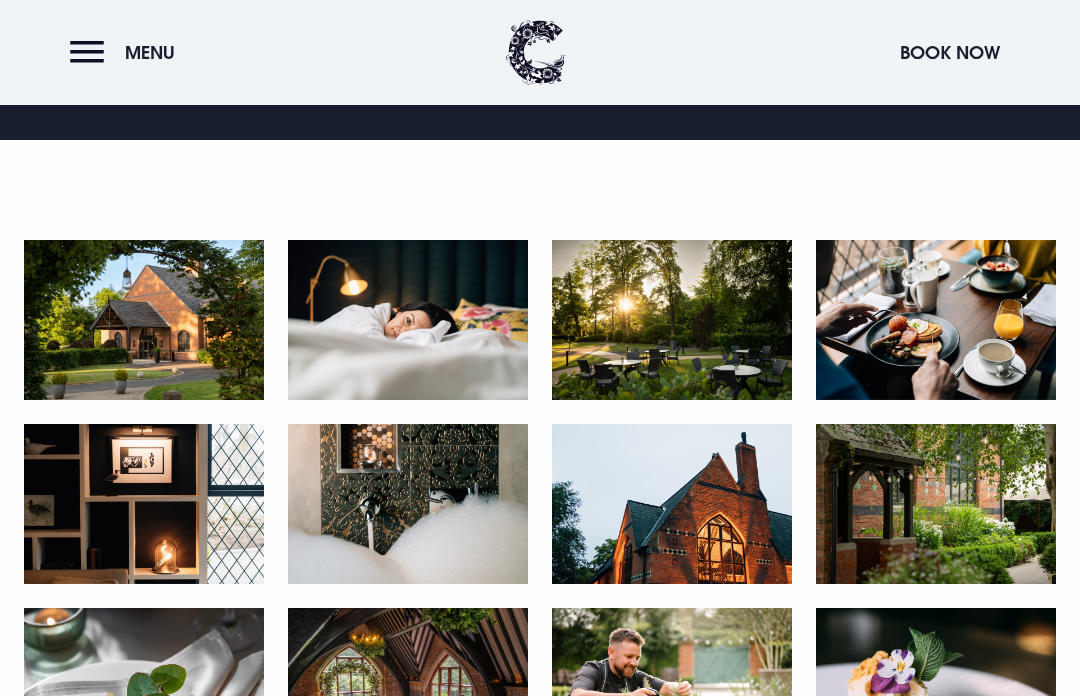 click at bounding box center (144, 320) 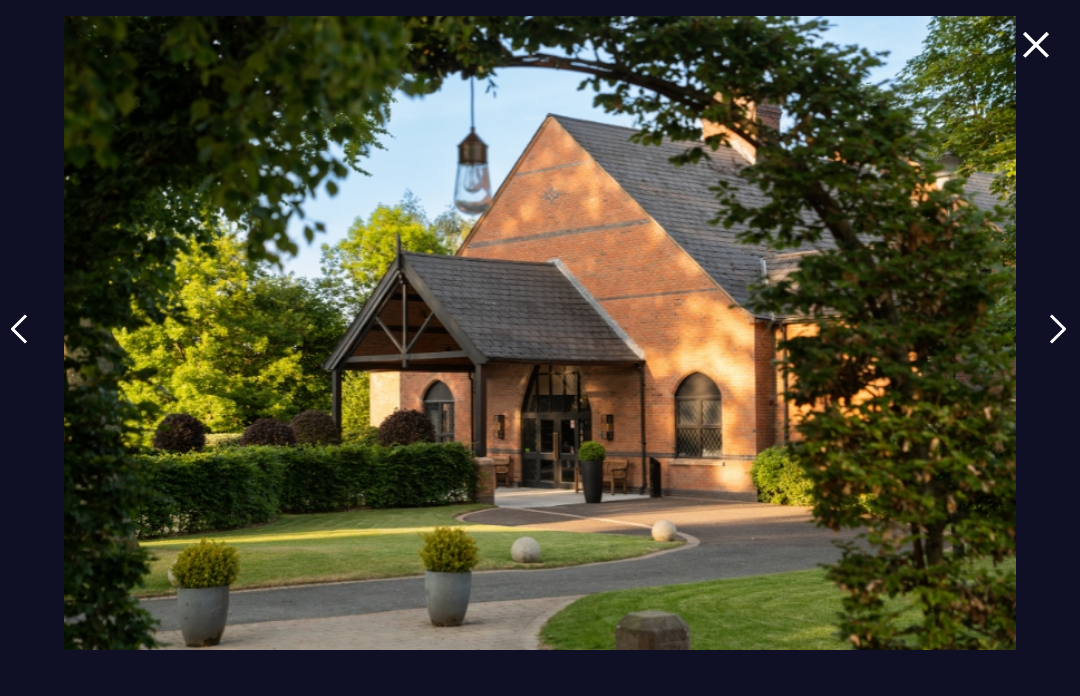 scroll, scrollTop: 663, scrollLeft: 0, axis: vertical 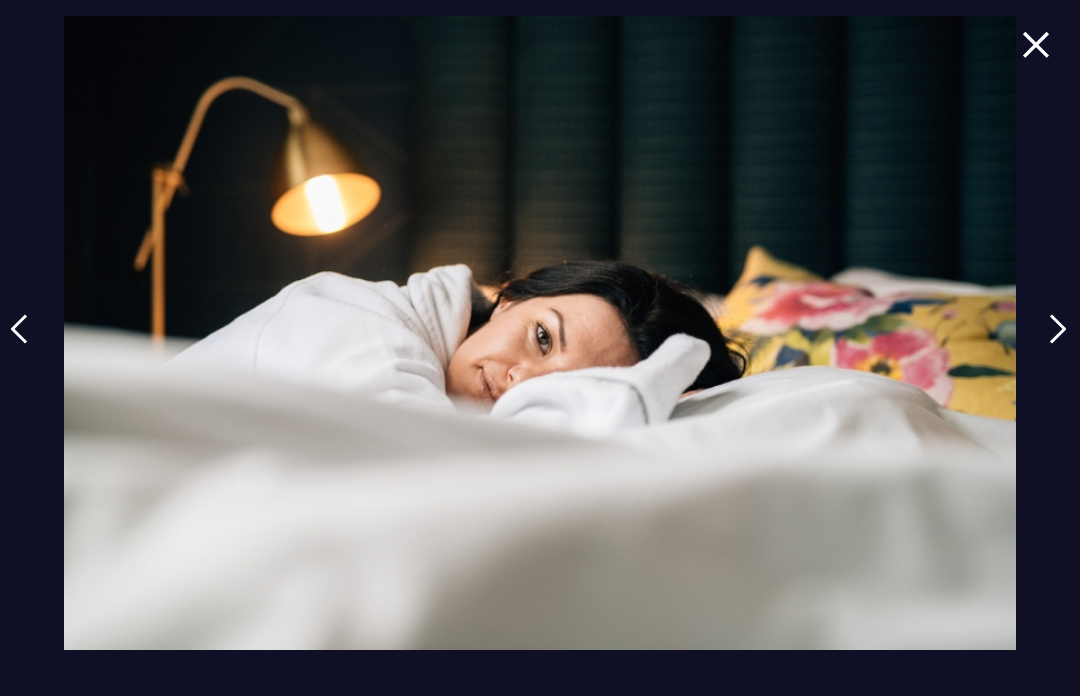click at bounding box center (1058, 329) 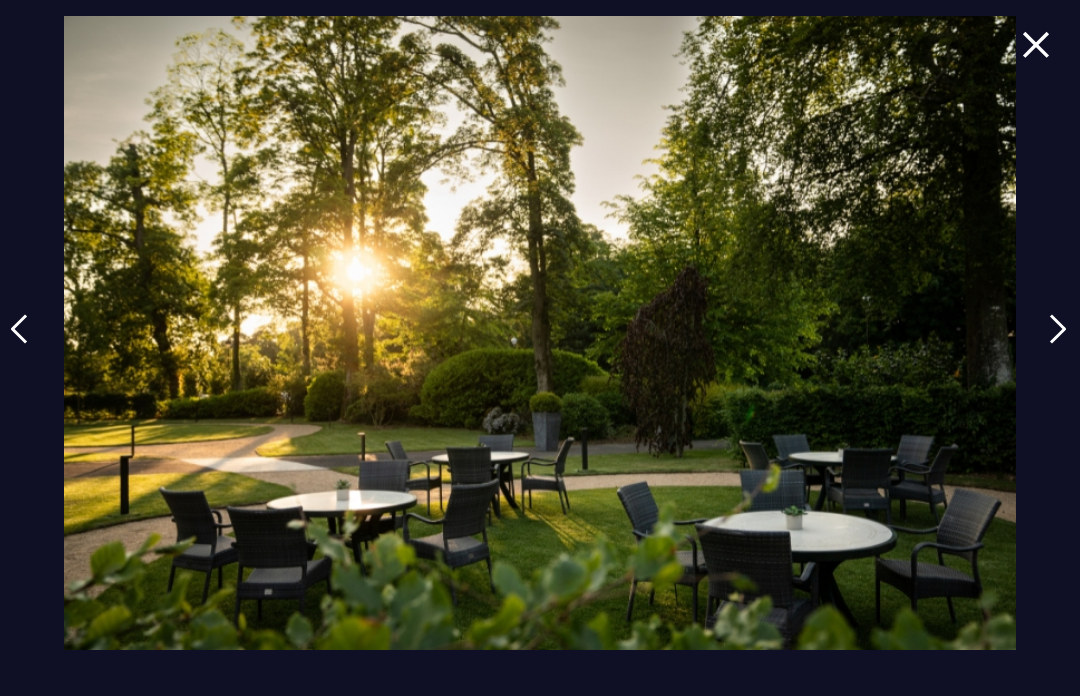 click at bounding box center (1058, 329) 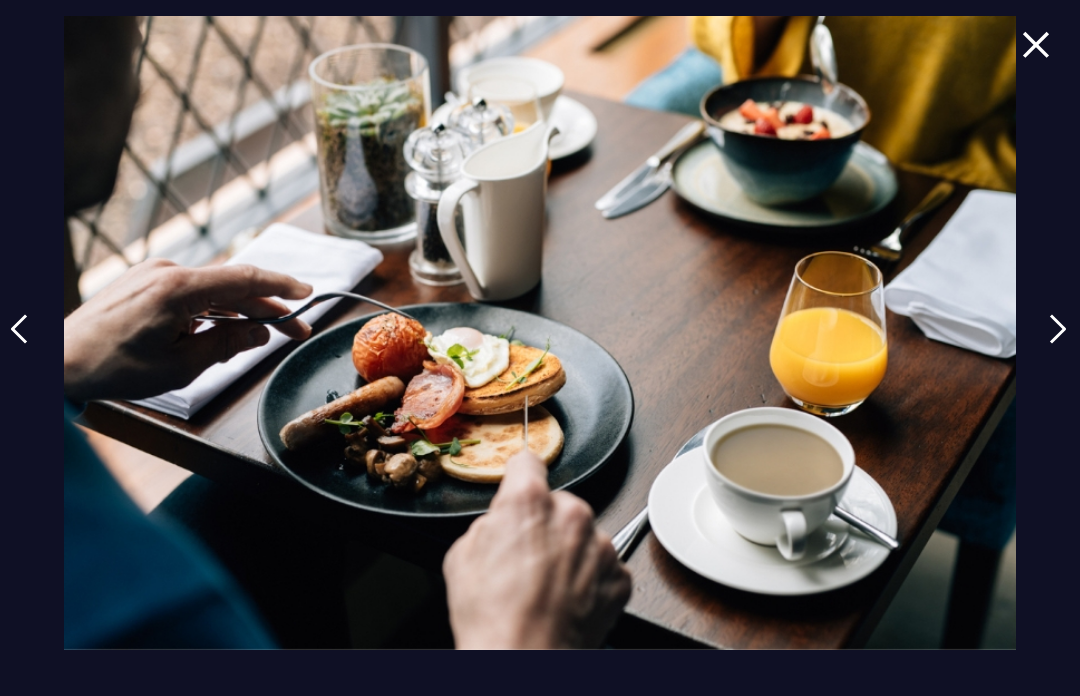 click at bounding box center [1058, 329] 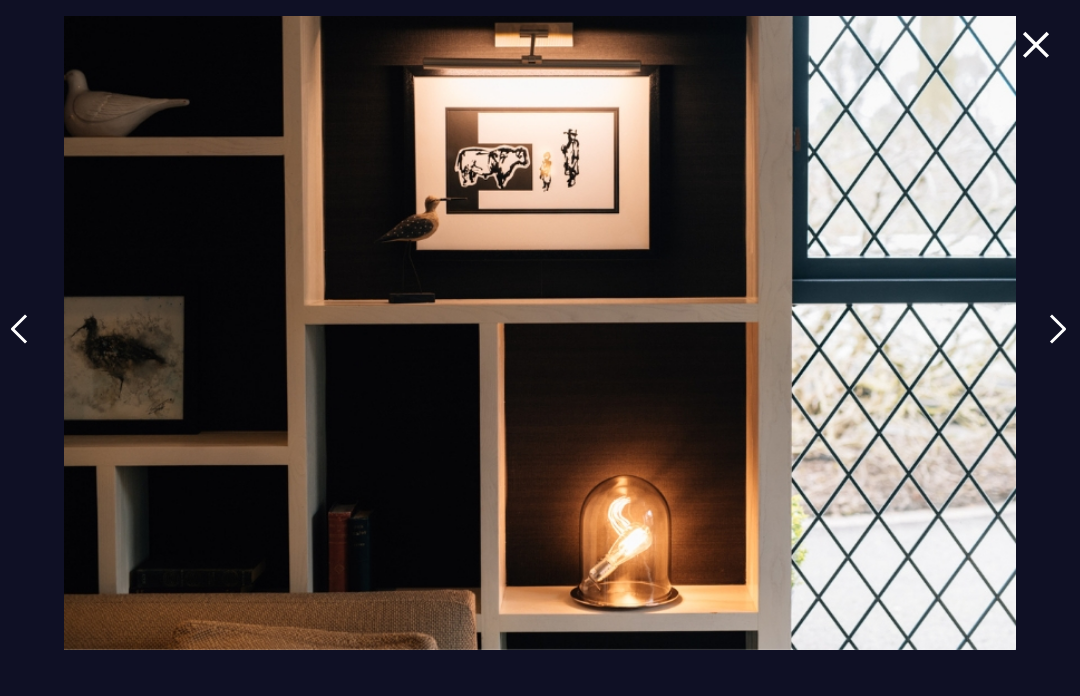 click at bounding box center [1058, 329] 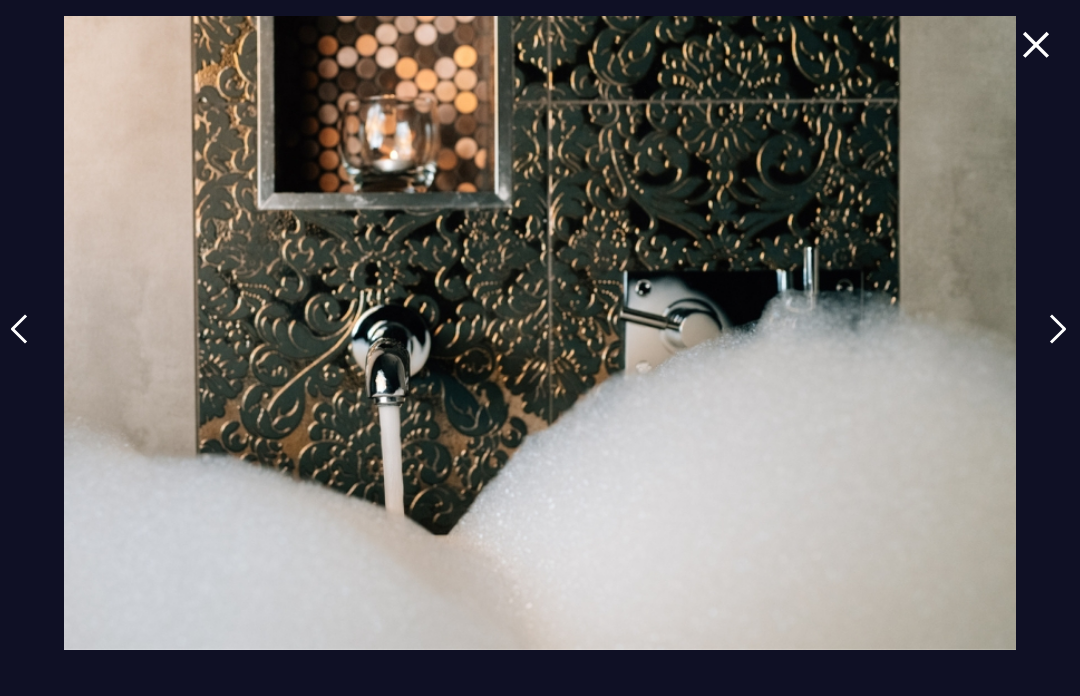 click at bounding box center [1058, 329] 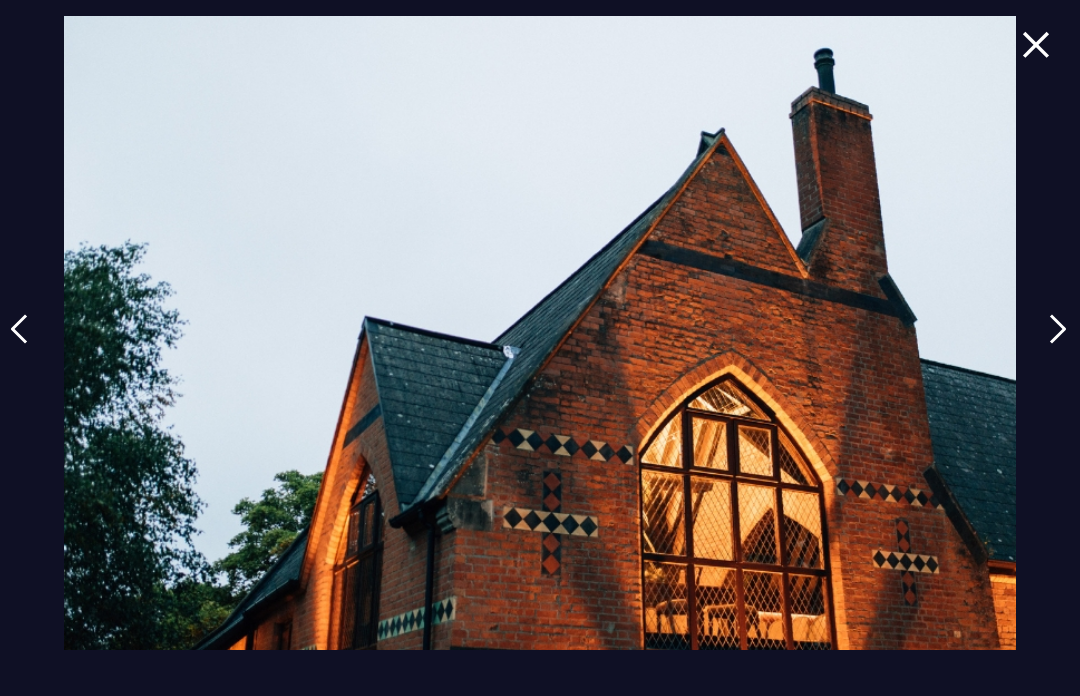click at bounding box center (1058, 344) 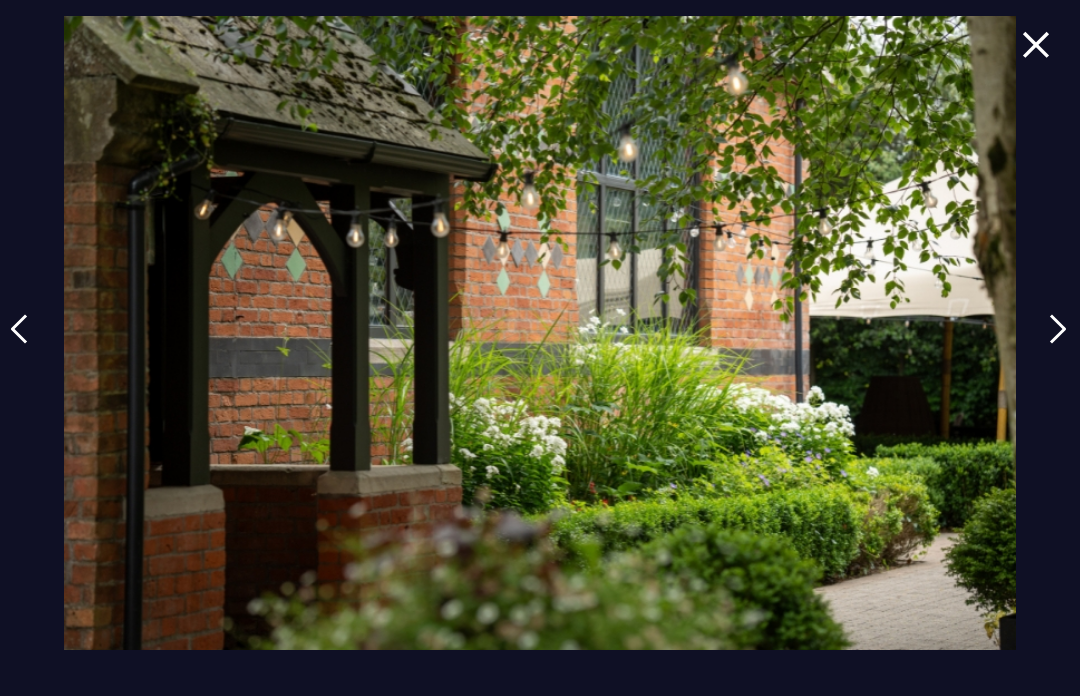 click at bounding box center [1058, 329] 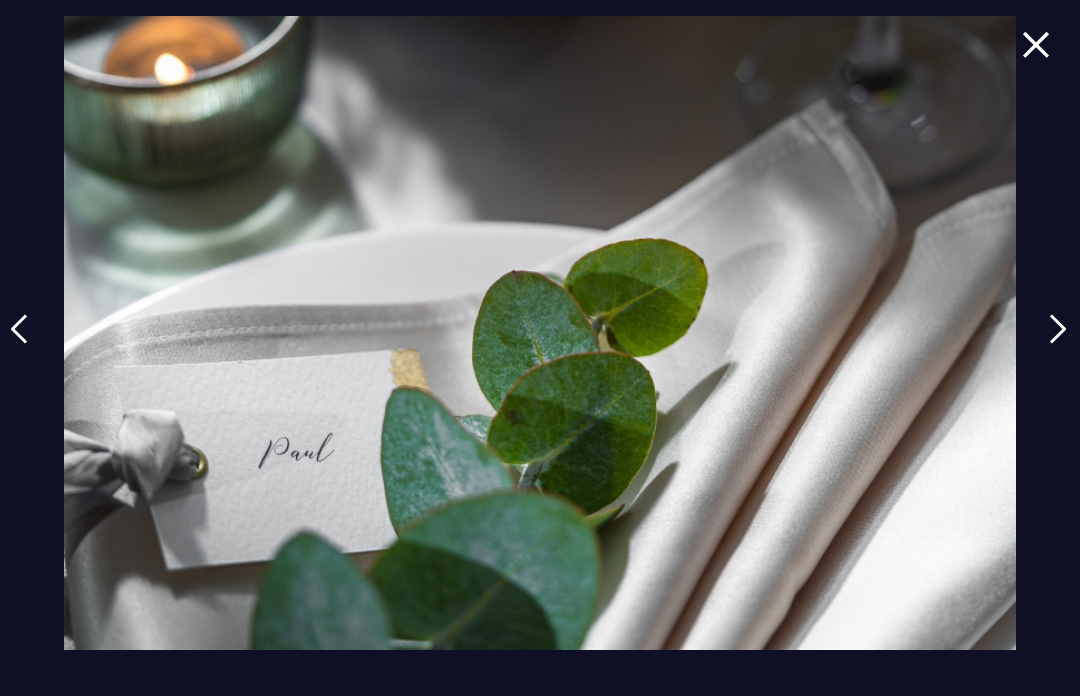 click at bounding box center [1058, 329] 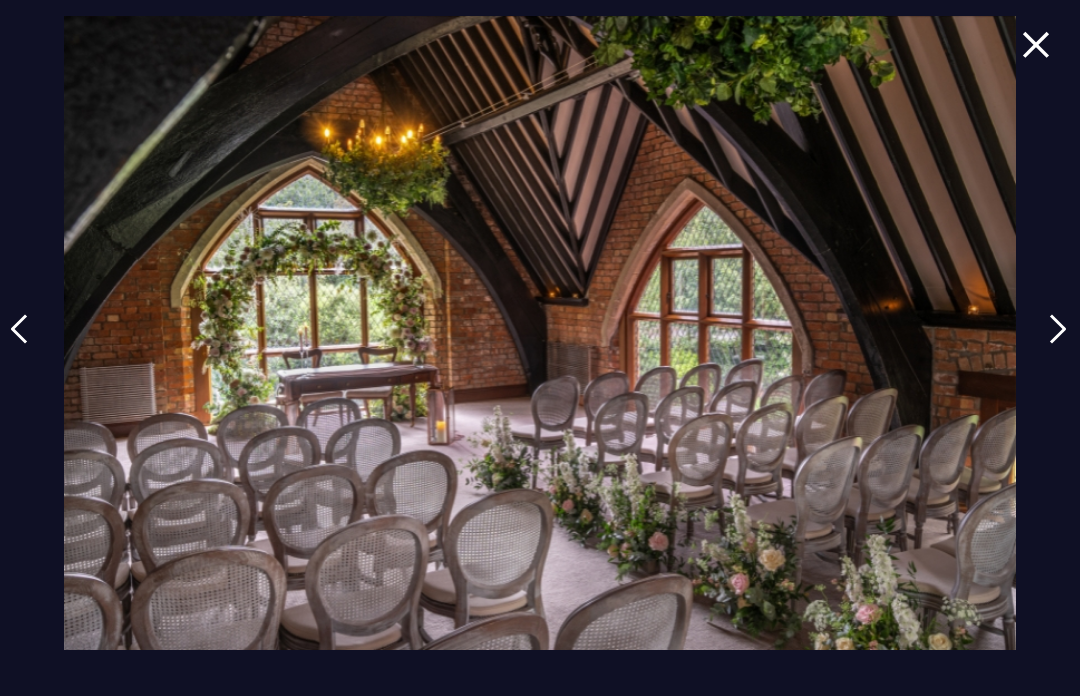 click at bounding box center [1058, 329] 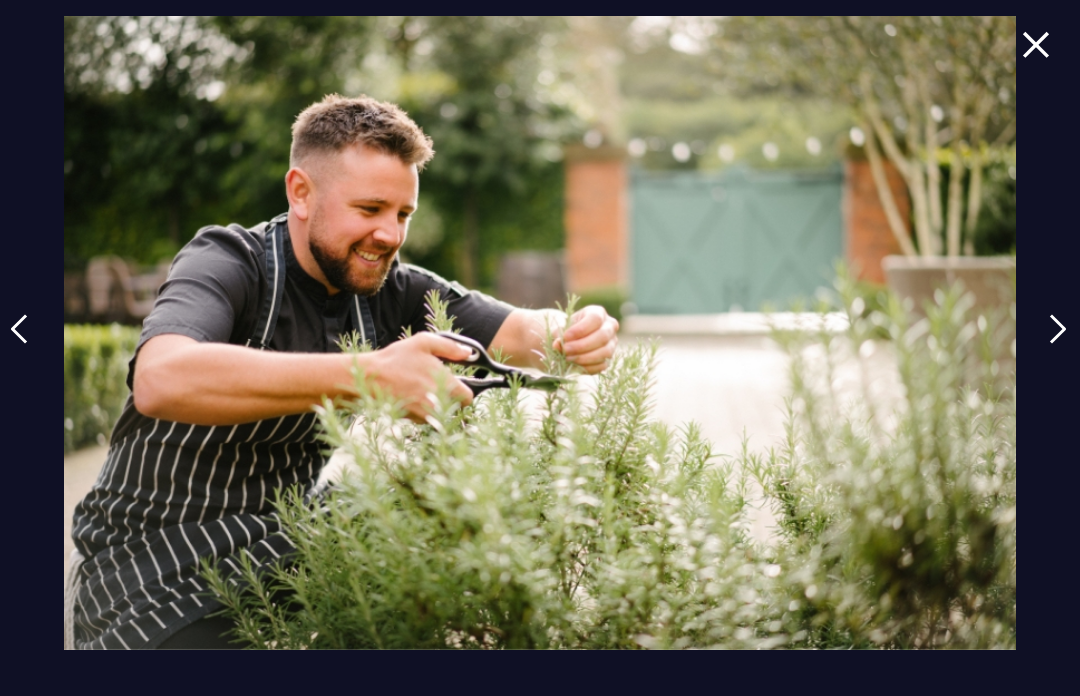 click at bounding box center (540, 348) 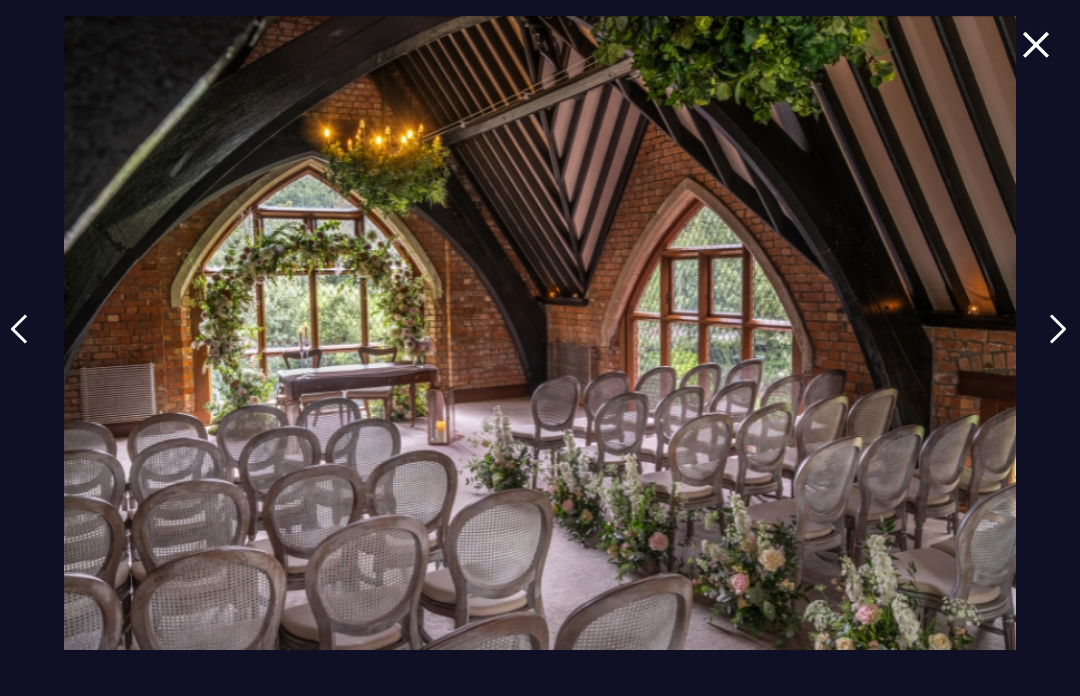 click at bounding box center (1058, 329) 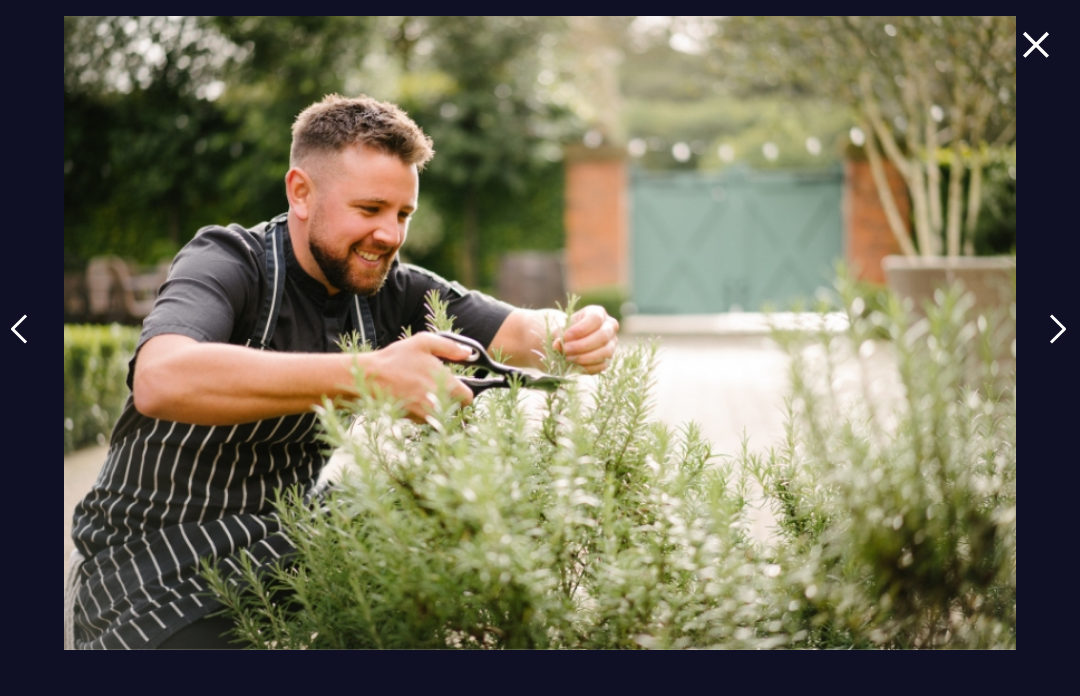 click at bounding box center (1058, 329) 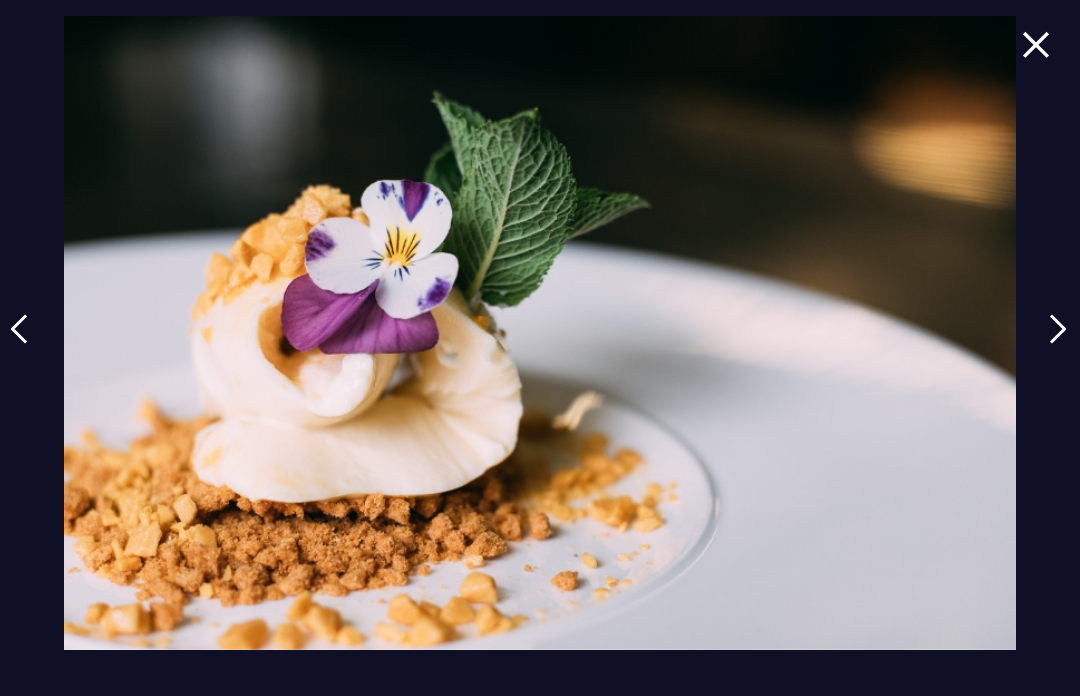 click at bounding box center (1058, 329) 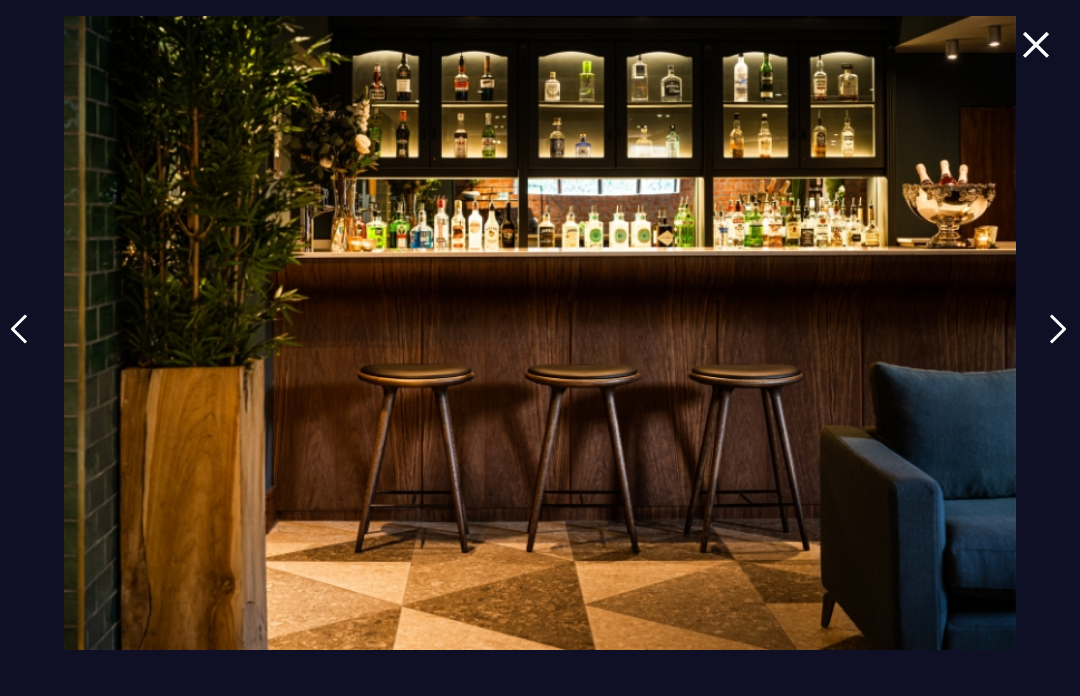 click at bounding box center (1058, 329) 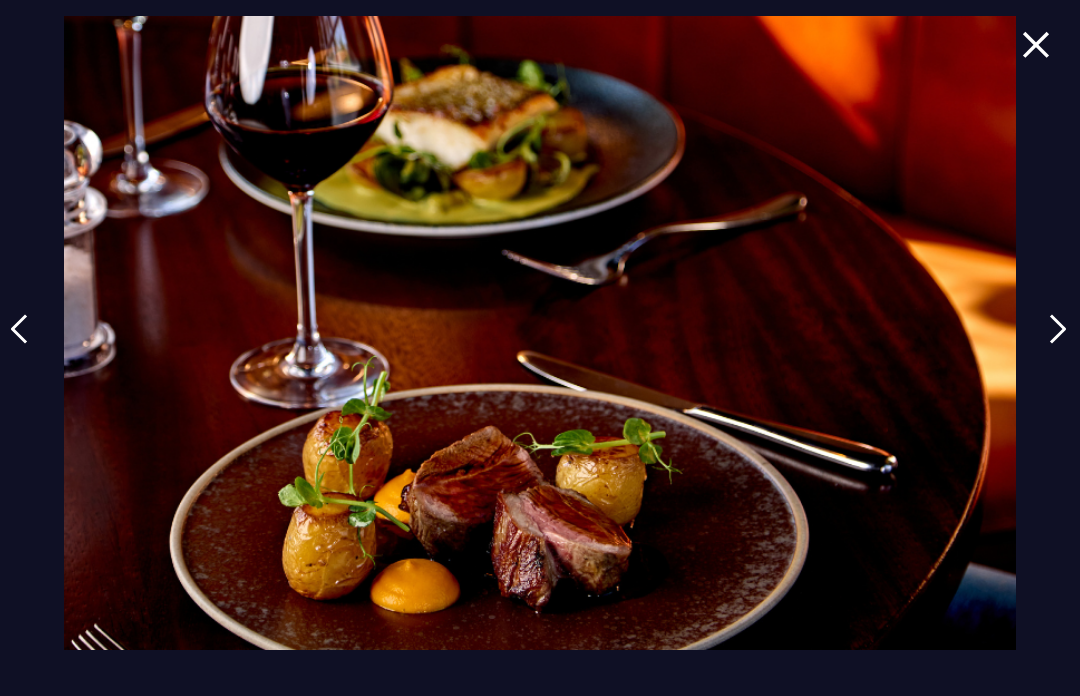 click at bounding box center (540, 348) 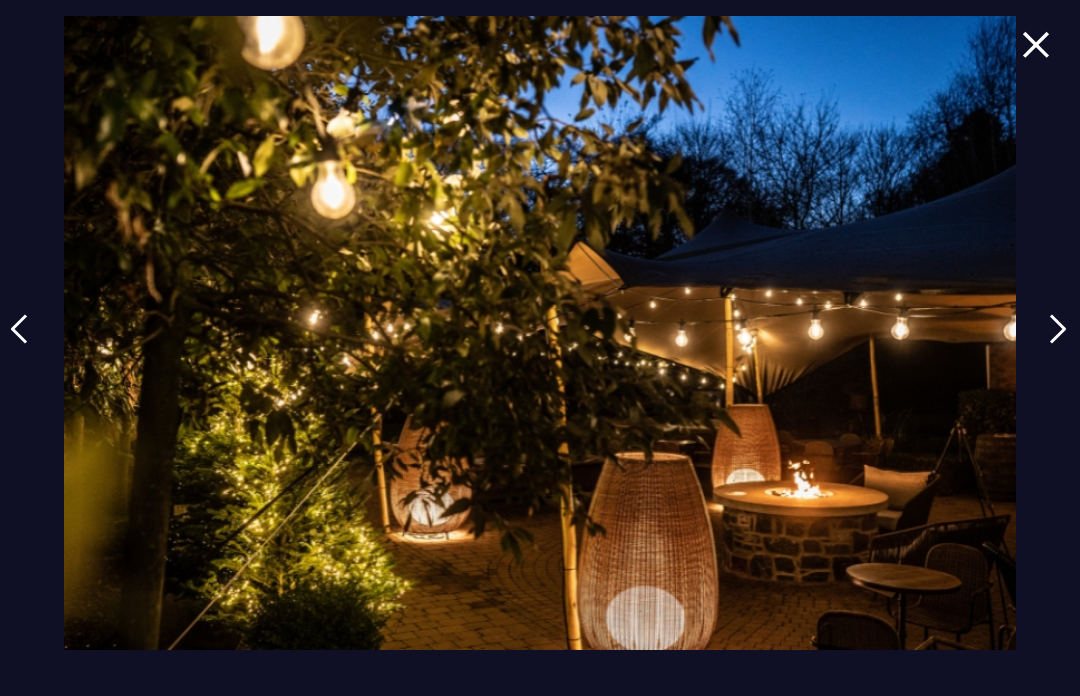 click at bounding box center (1058, 329) 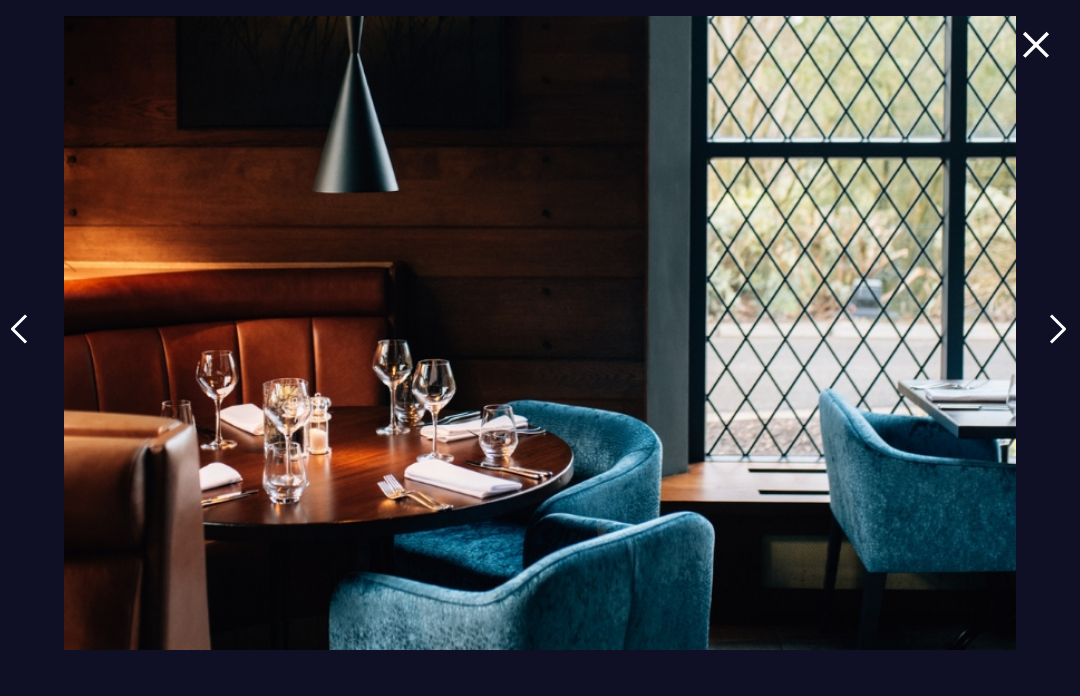 click at bounding box center (1058, 329) 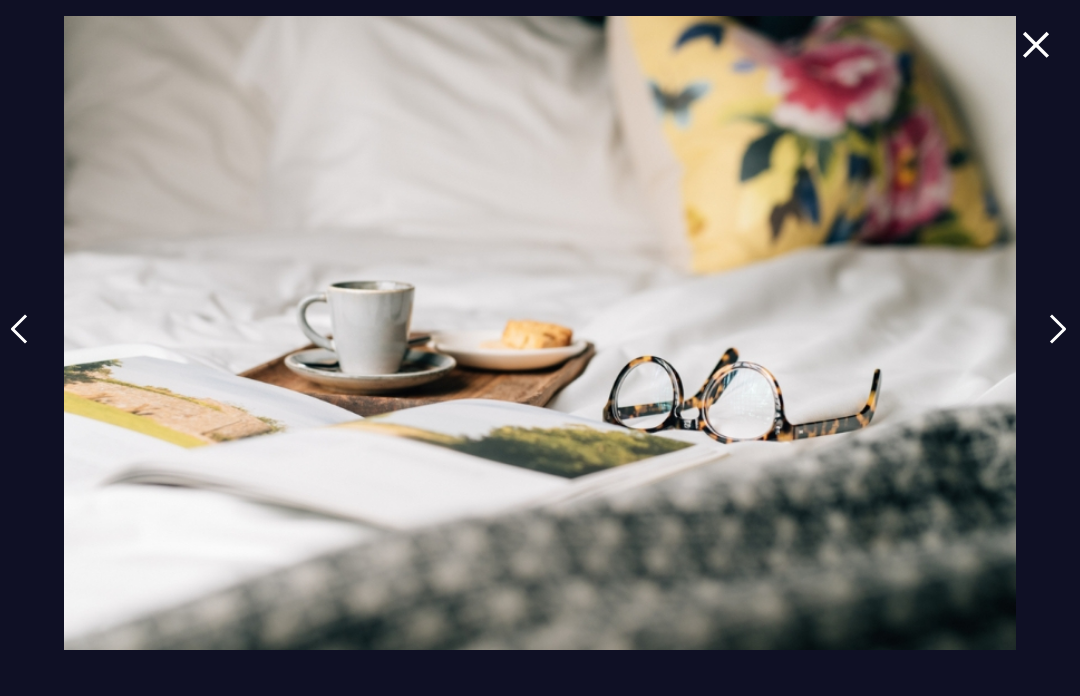 click at bounding box center (1058, 329) 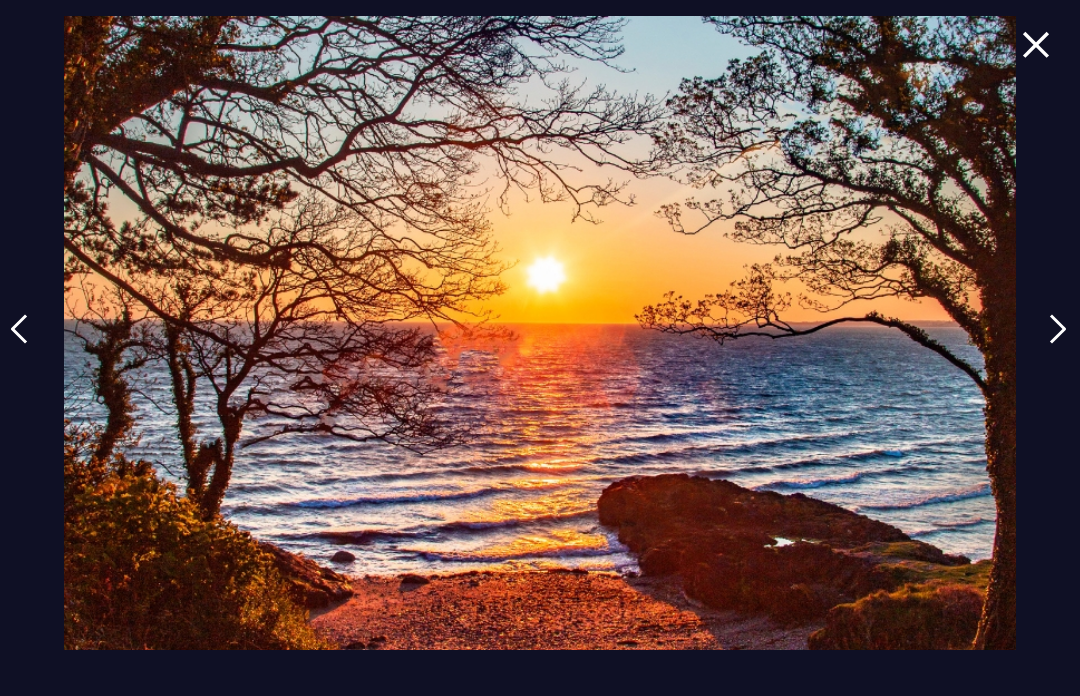 click at bounding box center [1058, 329] 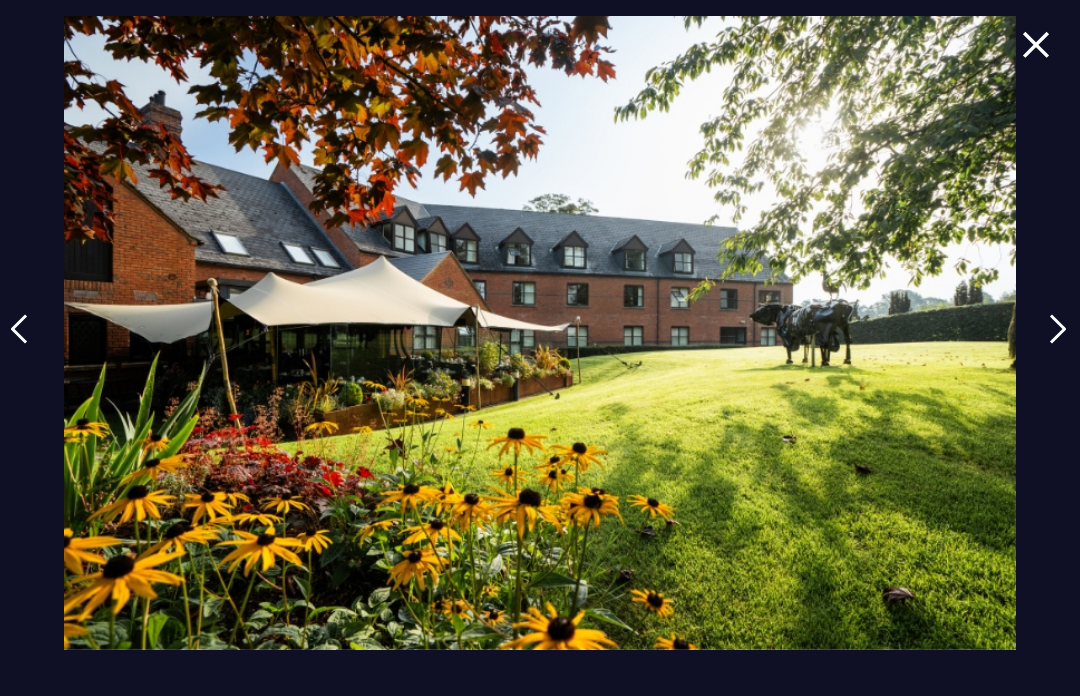 click at bounding box center (540, 348) 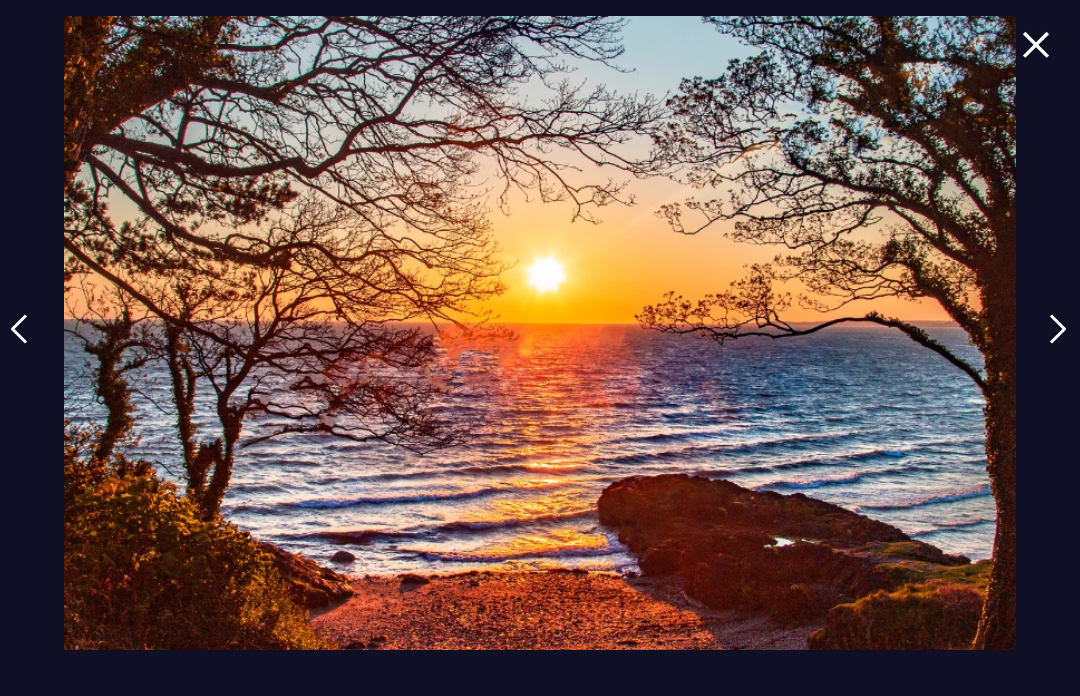 click at bounding box center [1058, 329] 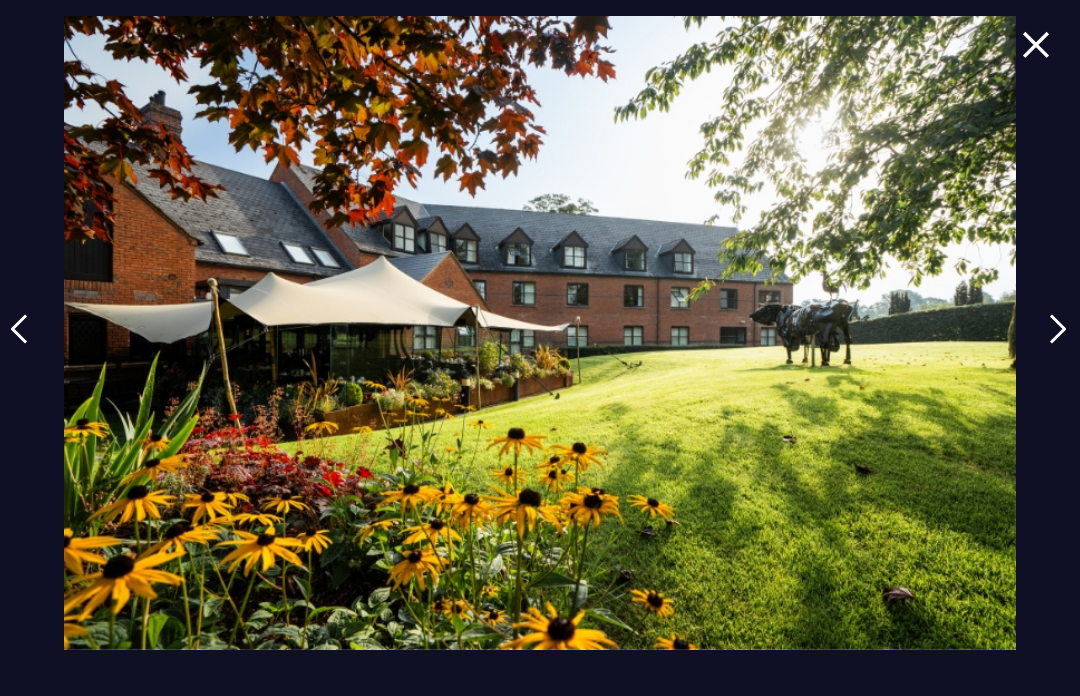 click at bounding box center [1058, 329] 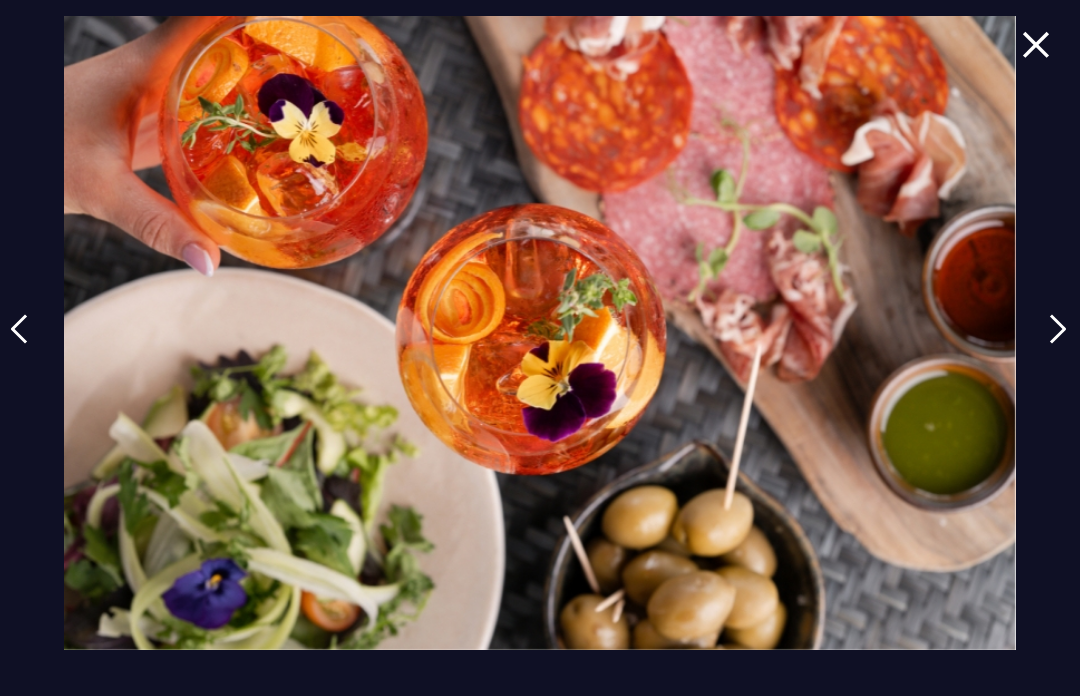 click at bounding box center (1058, 329) 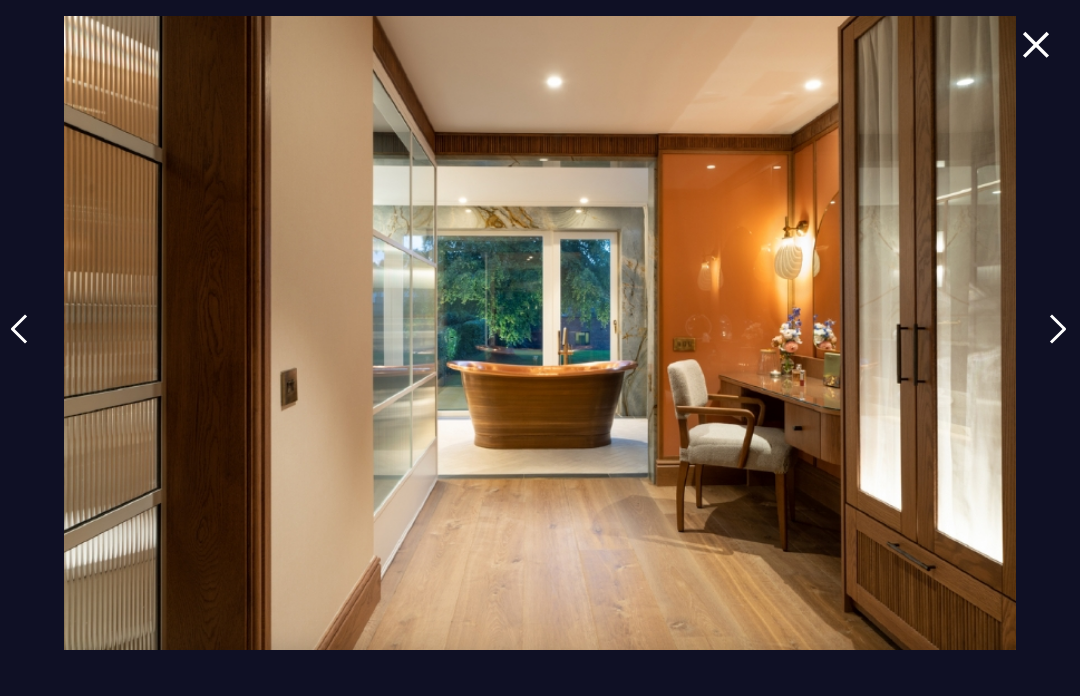 click at bounding box center (1058, 344) 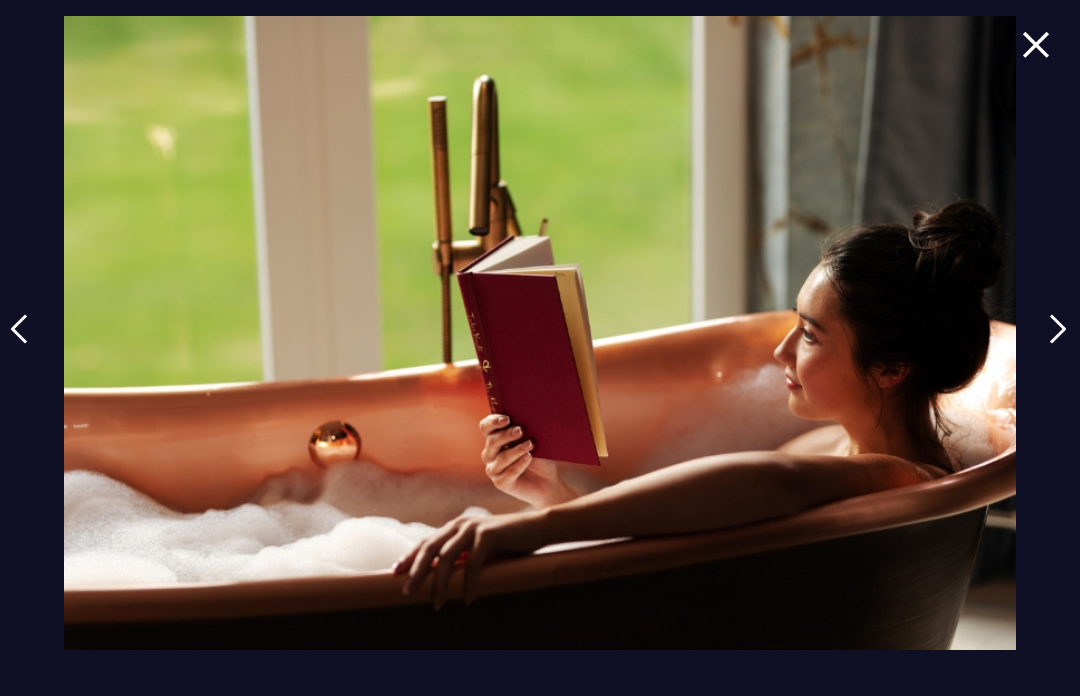 click at bounding box center (1058, 329) 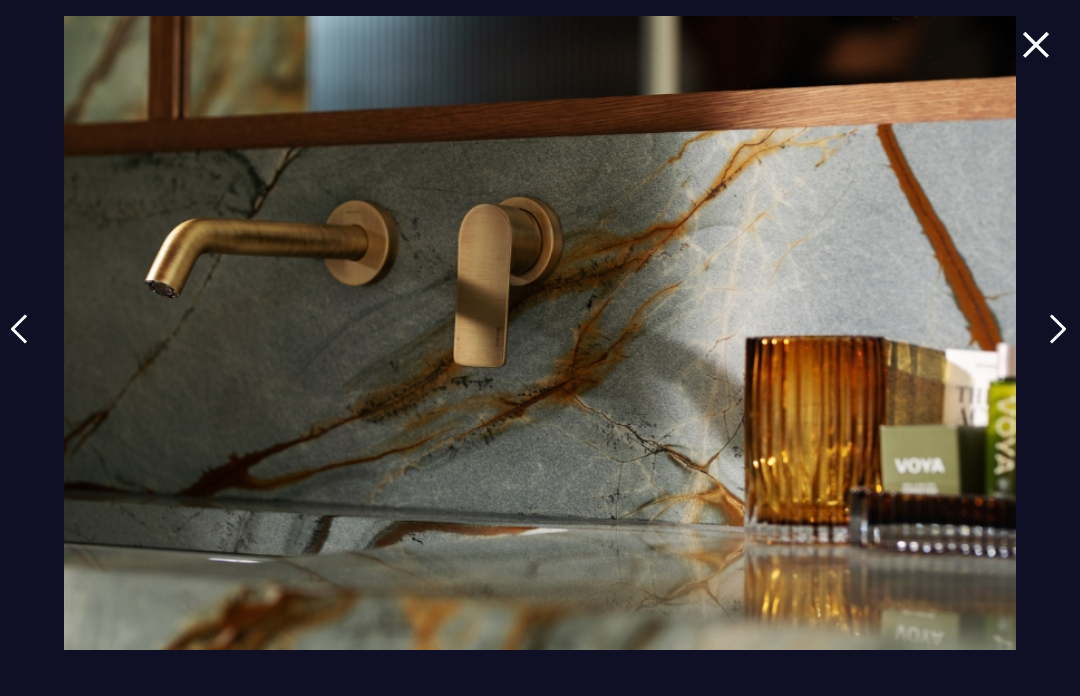 click at bounding box center (1058, 329) 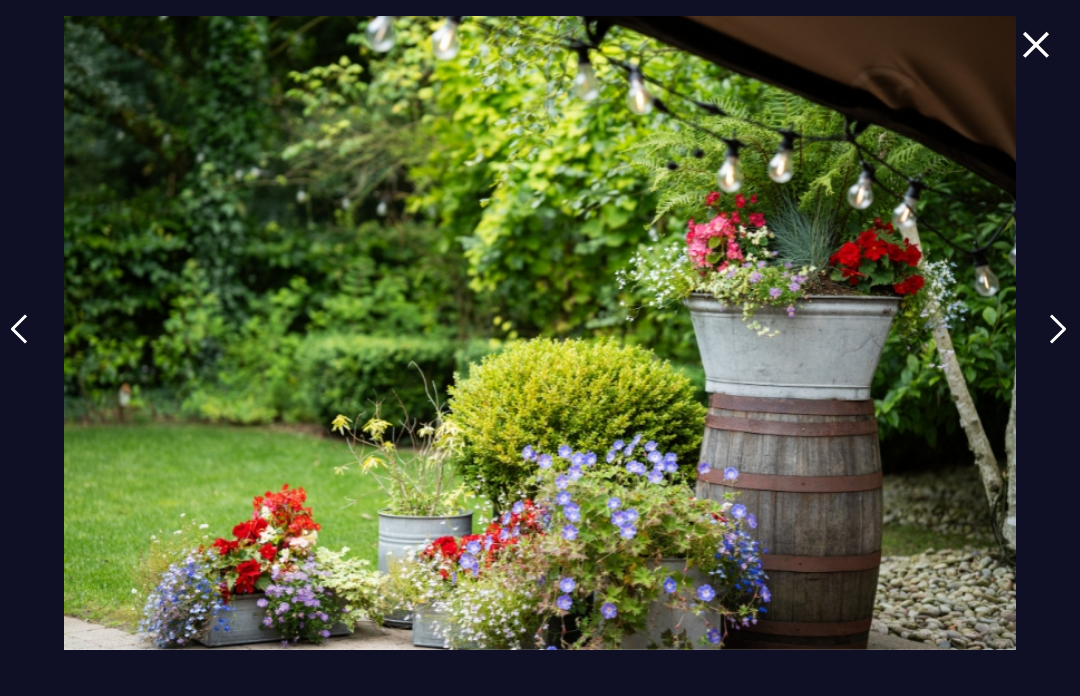 click at bounding box center [1058, 329] 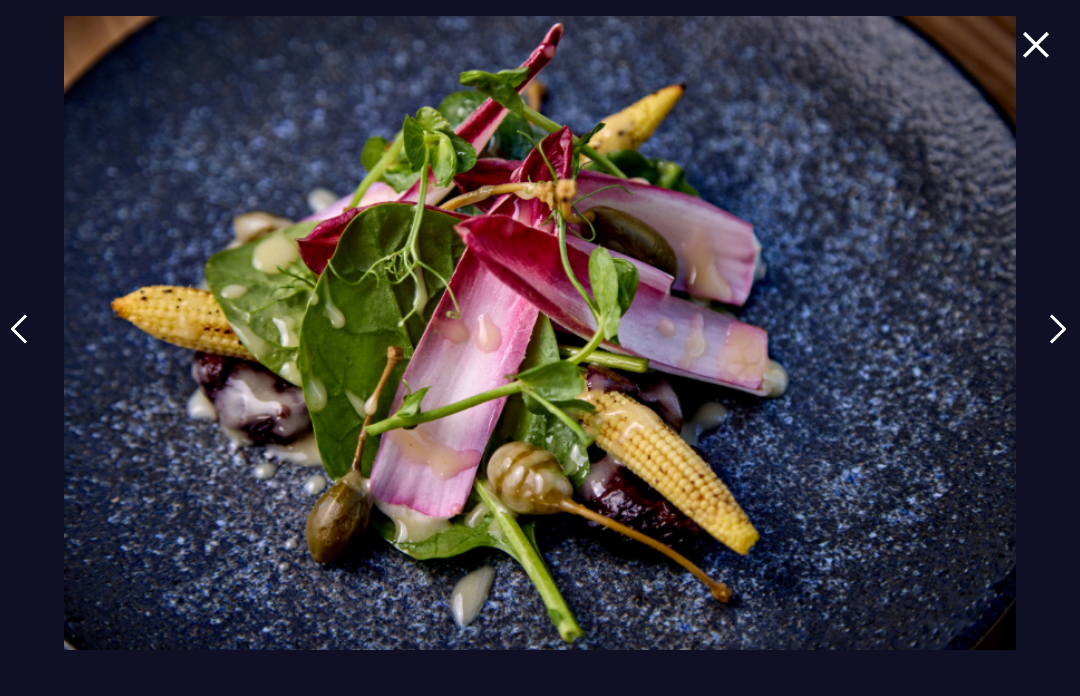 click at bounding box center (1058, 329) 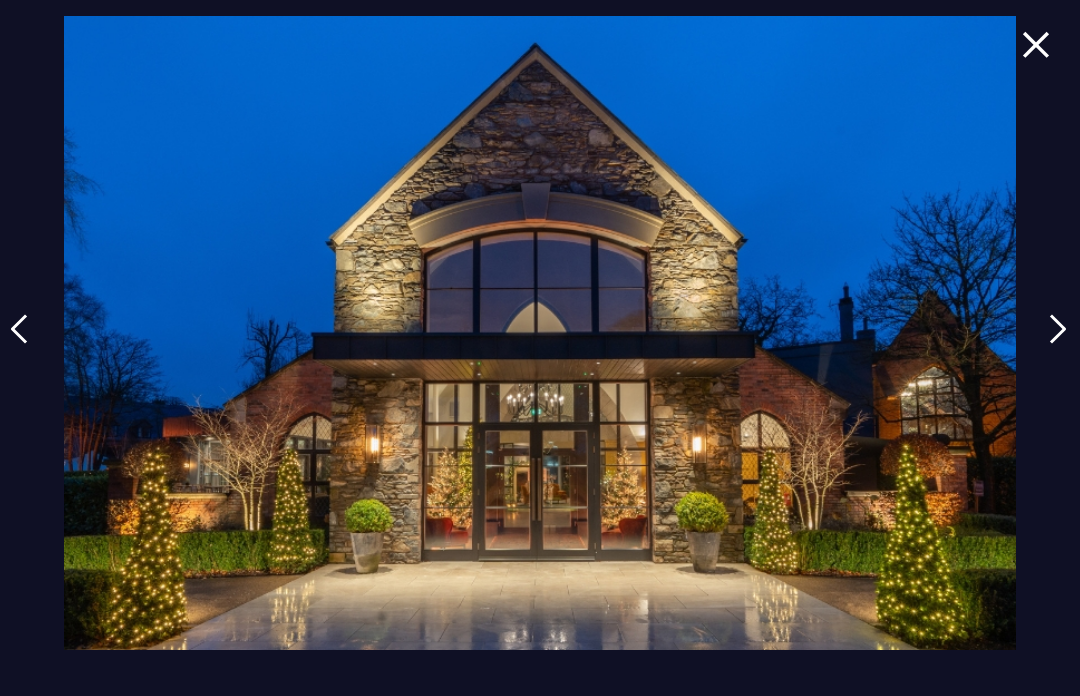 click at bounding box center (1058, 329) 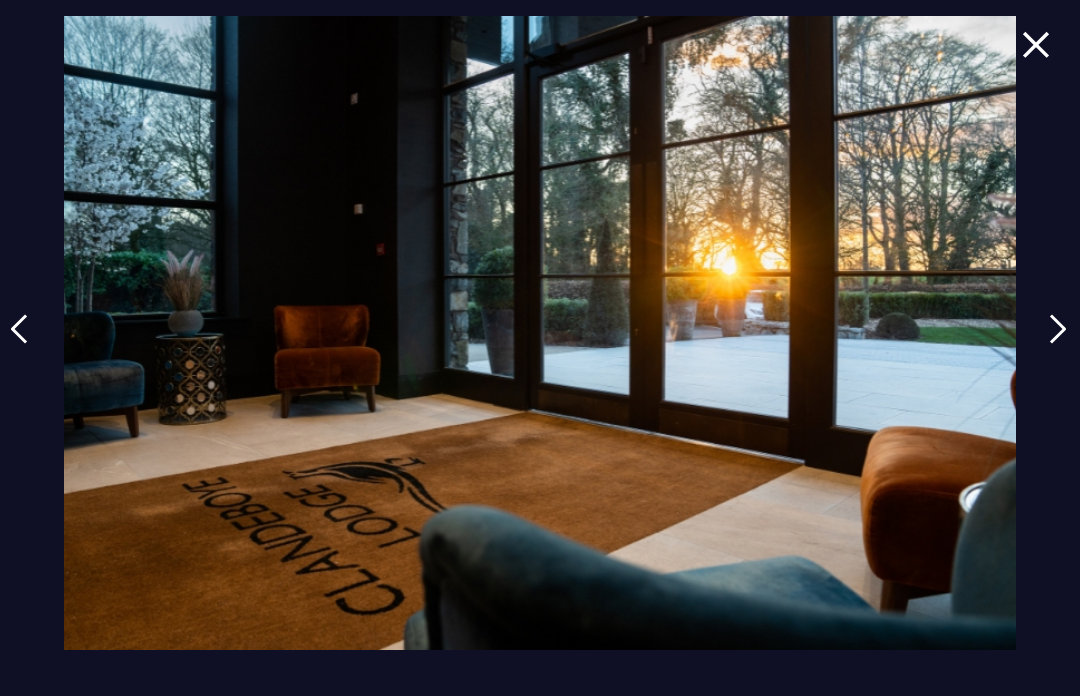 click at bounding box center [1058, 329] 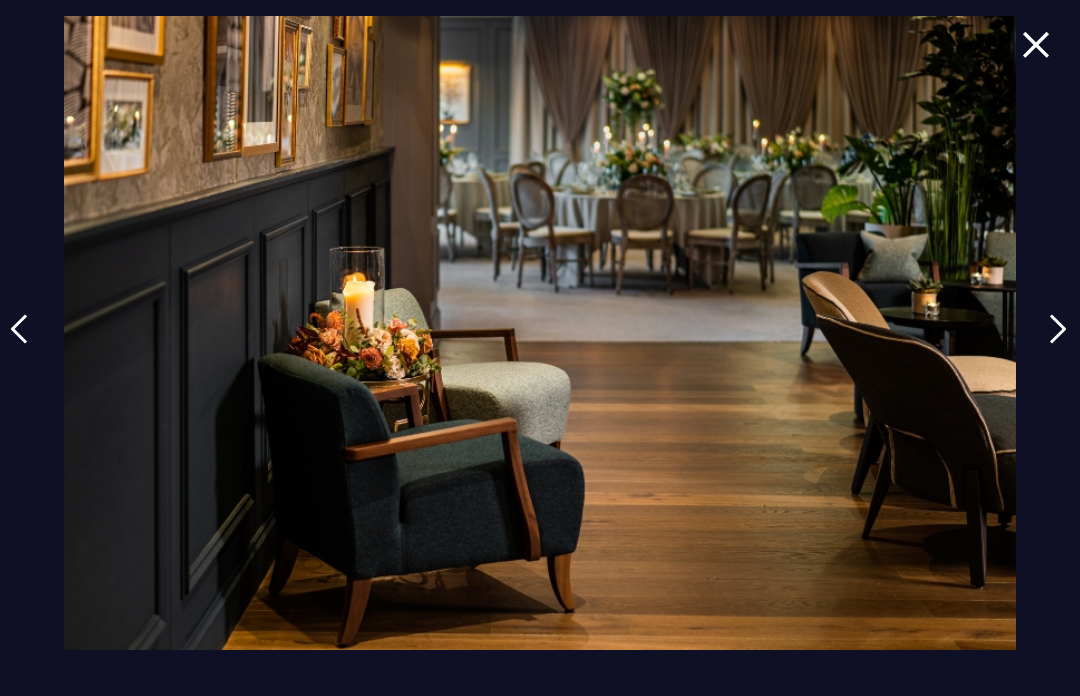 click at bounding box center (1058, 329) 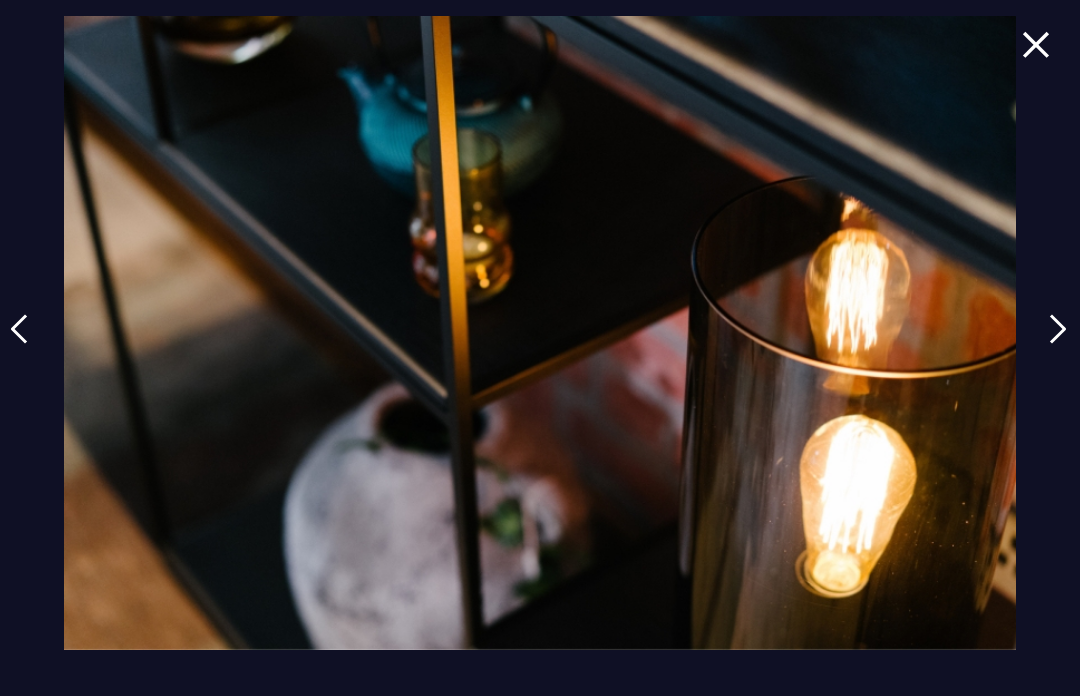 click at bounding box center [19, 344] 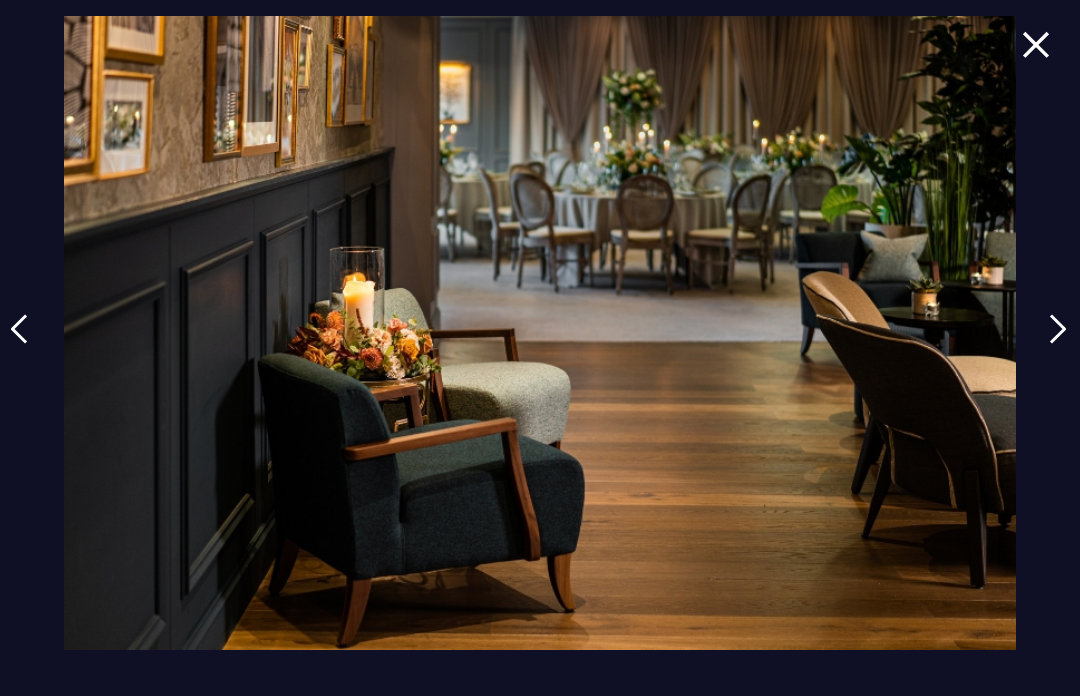 click at bounding box center [1058, 329] 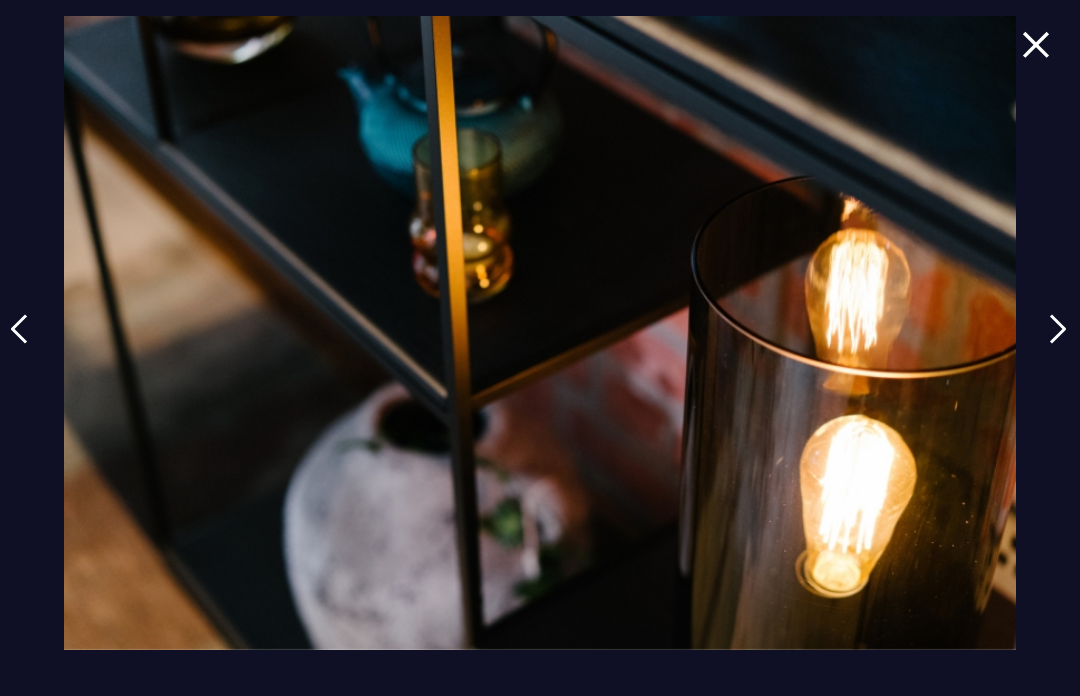 click at bounding box center (1058, 329) 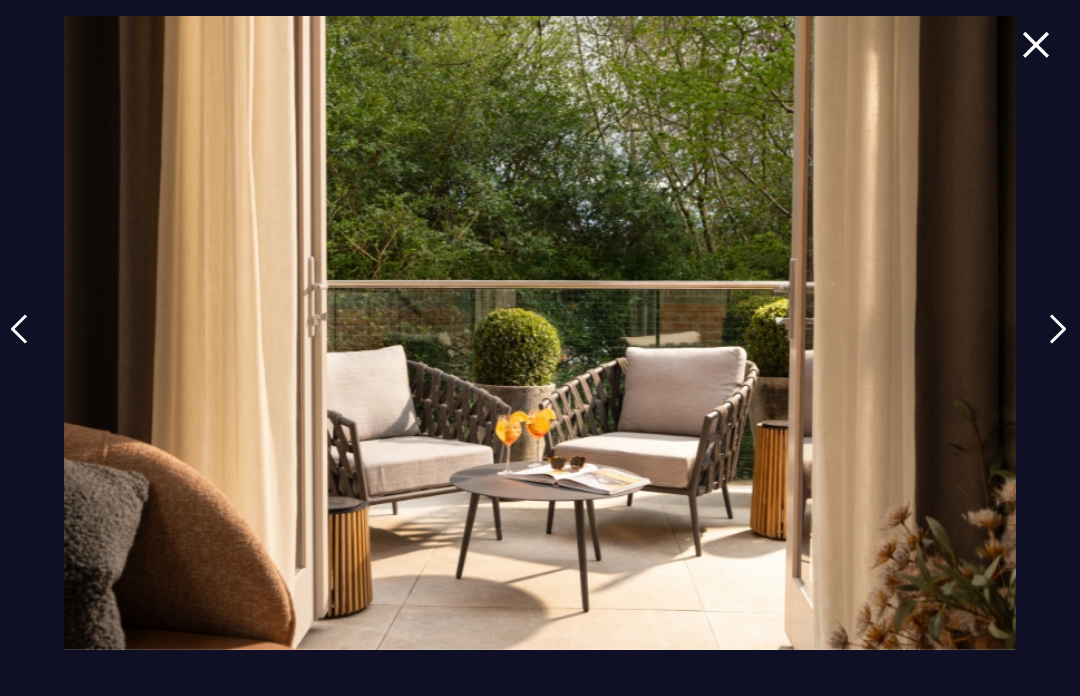 click at bounding box center (1058, 329) 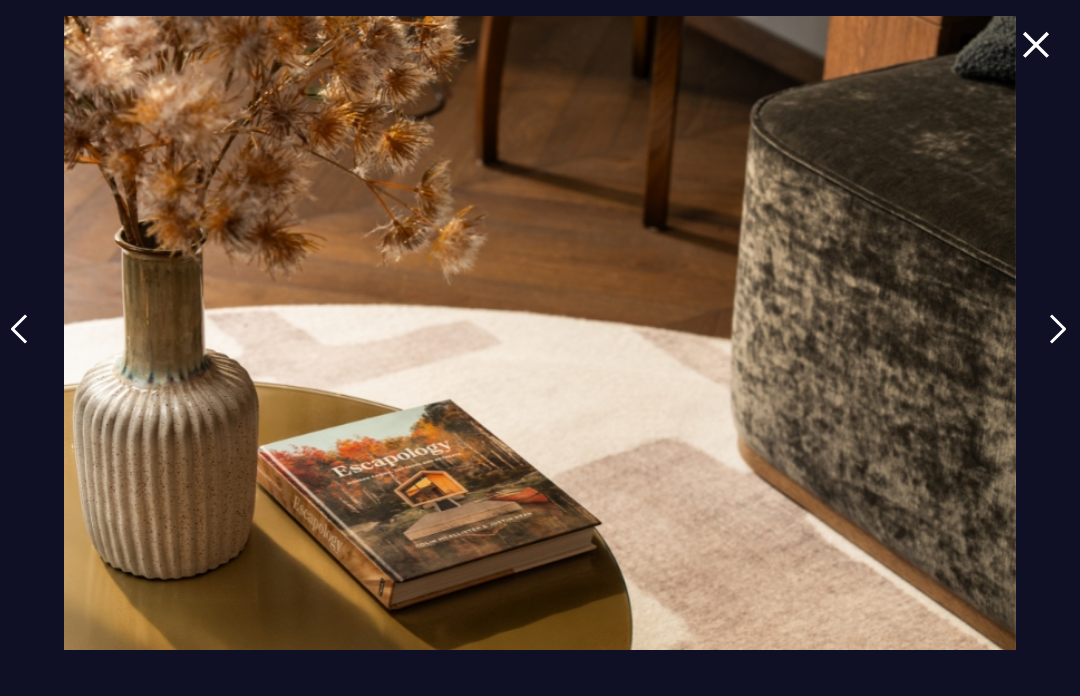 click at bounding box center [1058, 329] 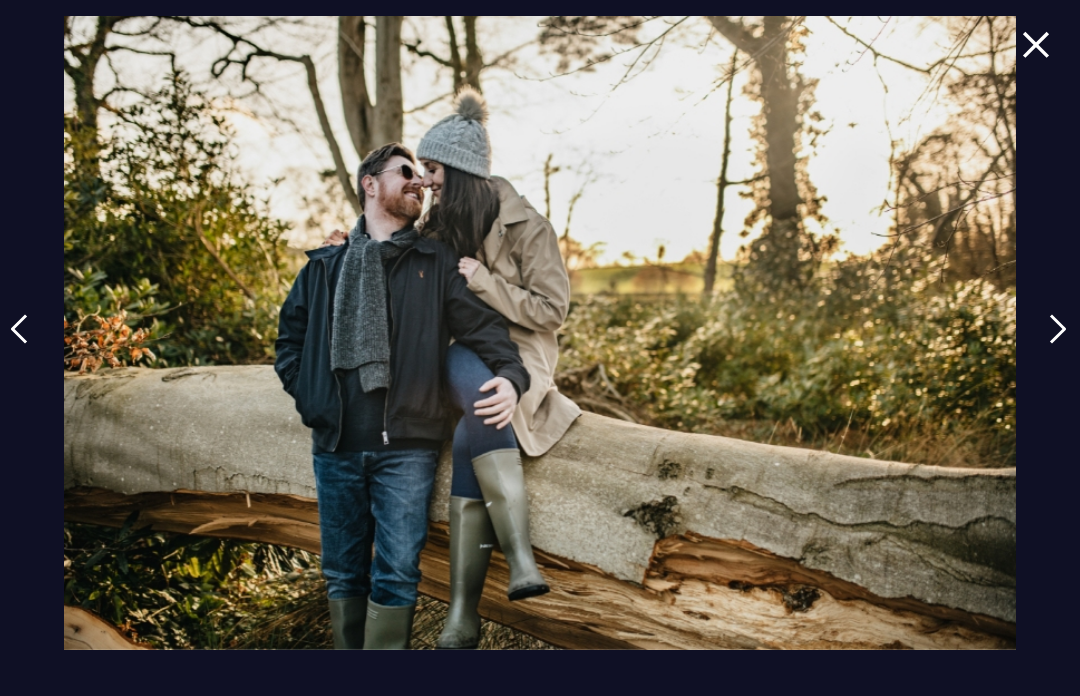 click at bounding box center (1058, 329) 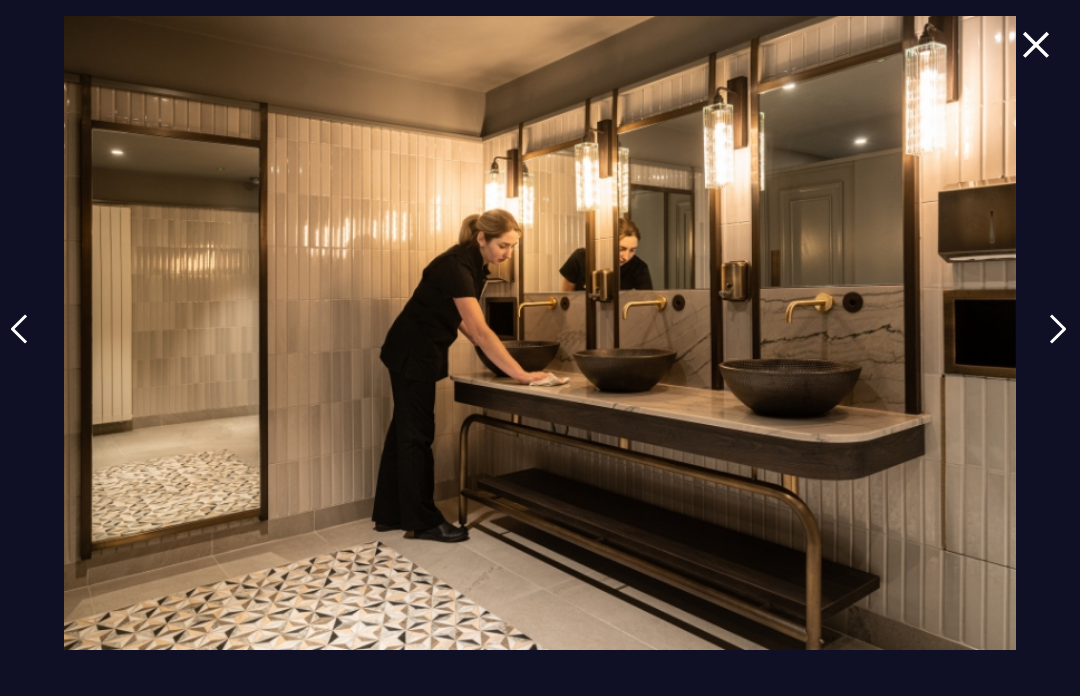 click at bounding box center [1058, 329] 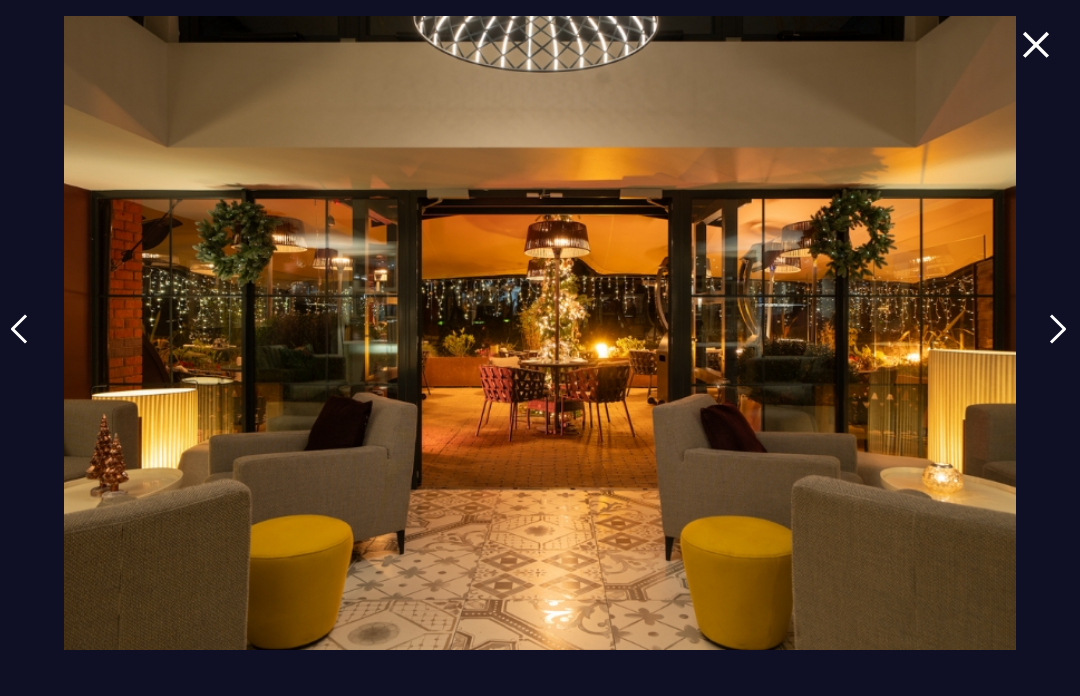 click at bounding box center (1058, 329) 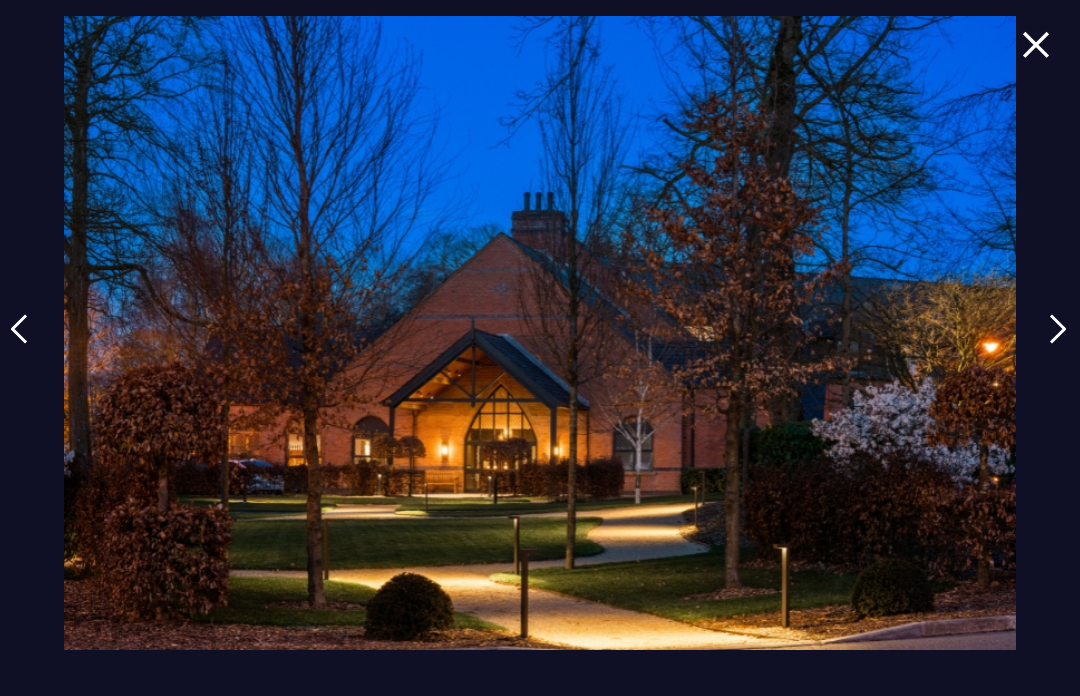 click at bounding box center [19, 329] 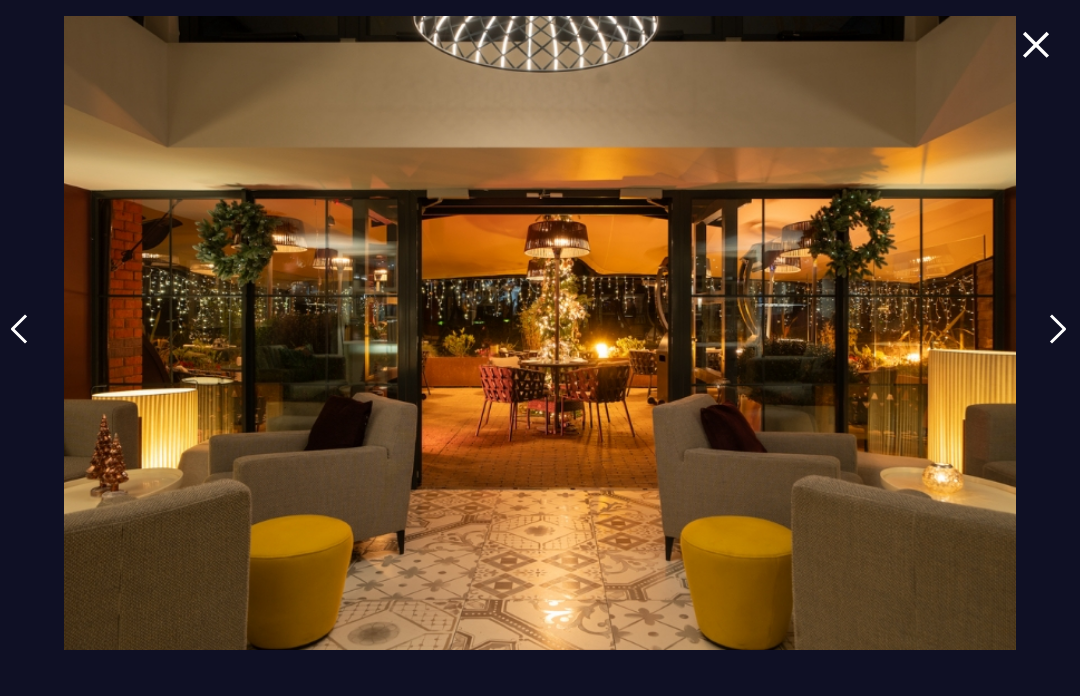 click at bounding box center (1058, 329) 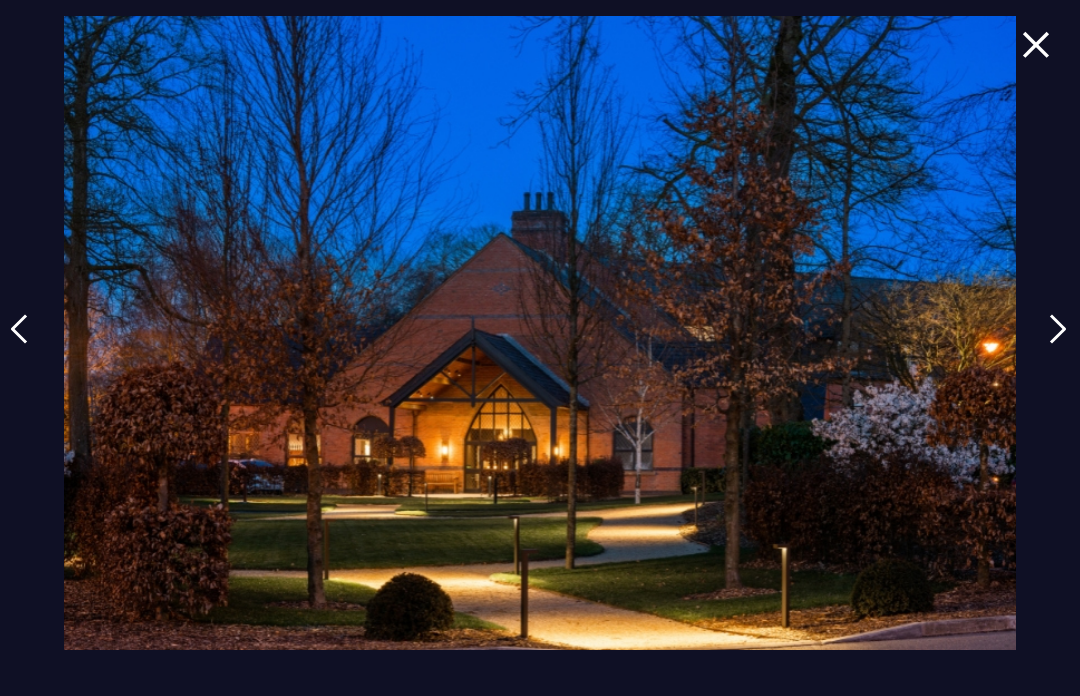click at bounding box center [1058, 329] 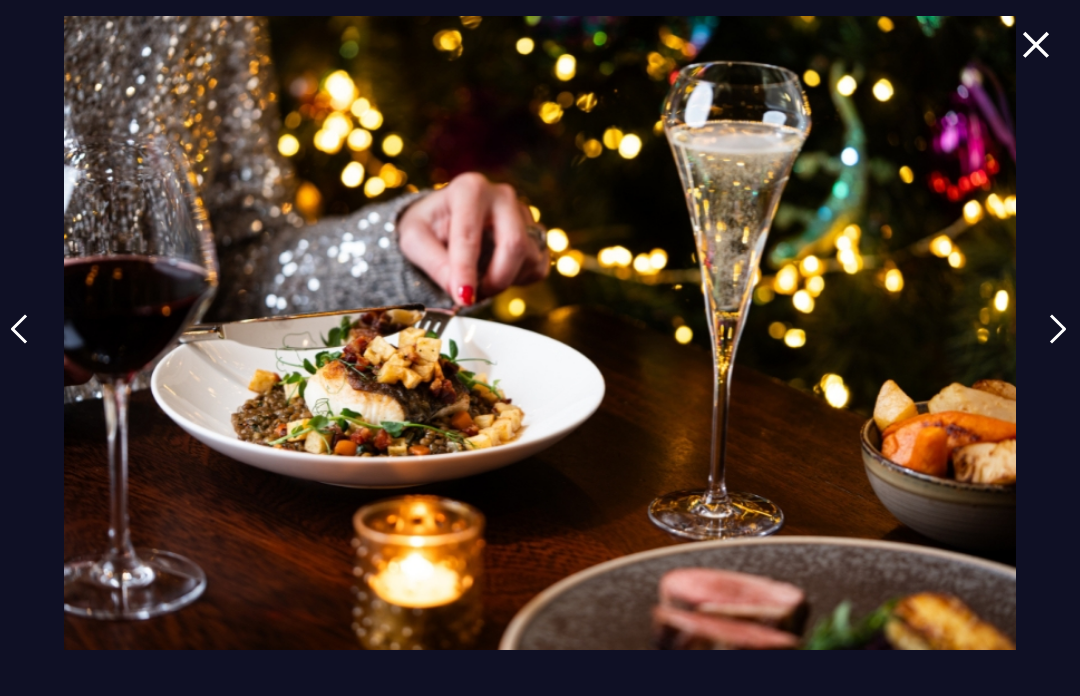 click at bounding box center [1058, 329] 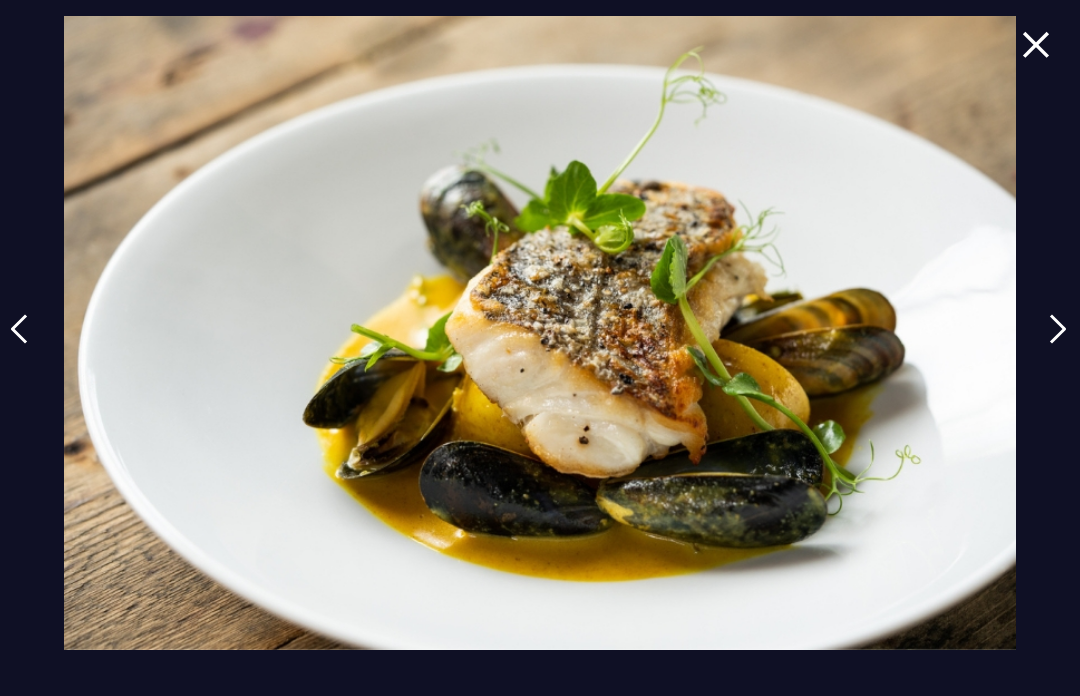 click at bounding box center (1058, 329) 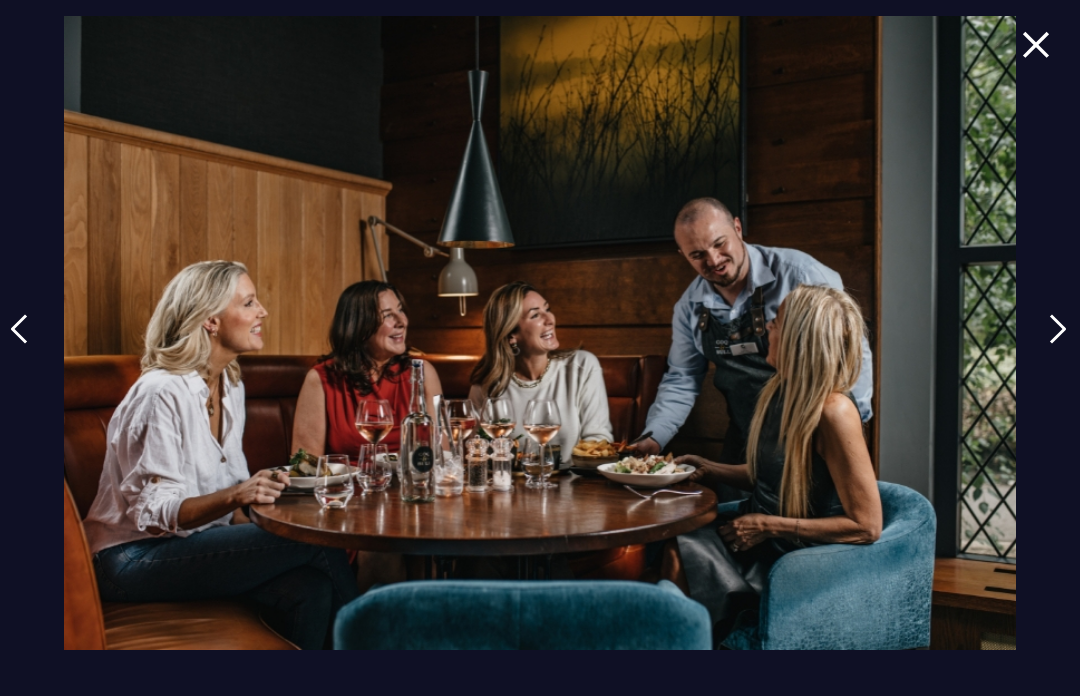click at bounding box center (1058, 329) 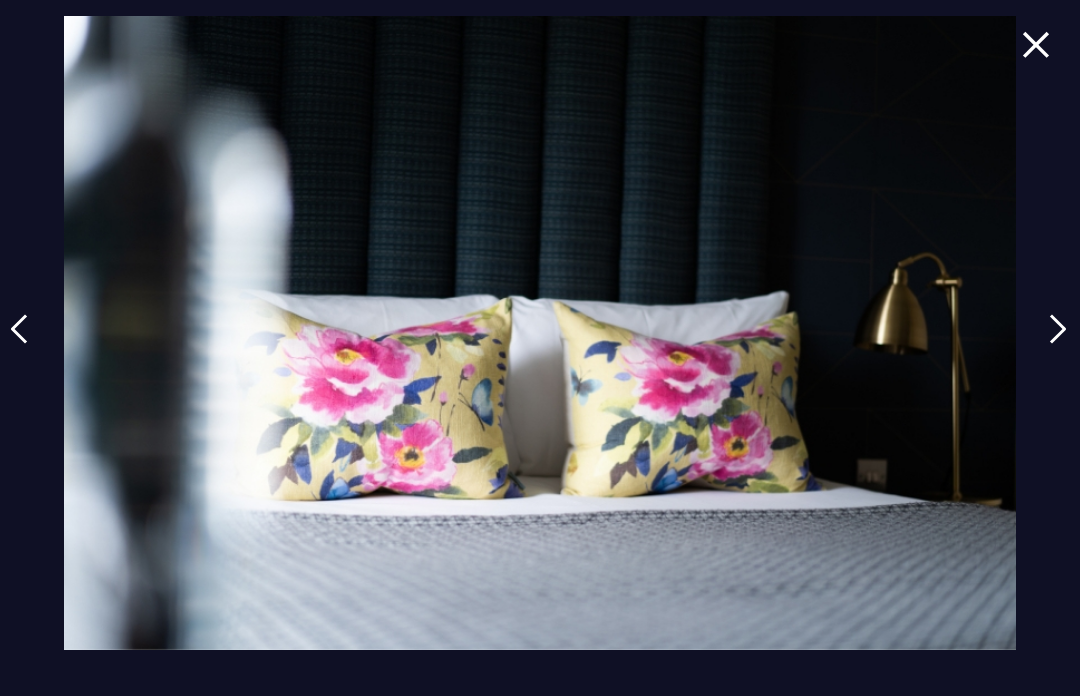 click at bounding box center (1058, 329) 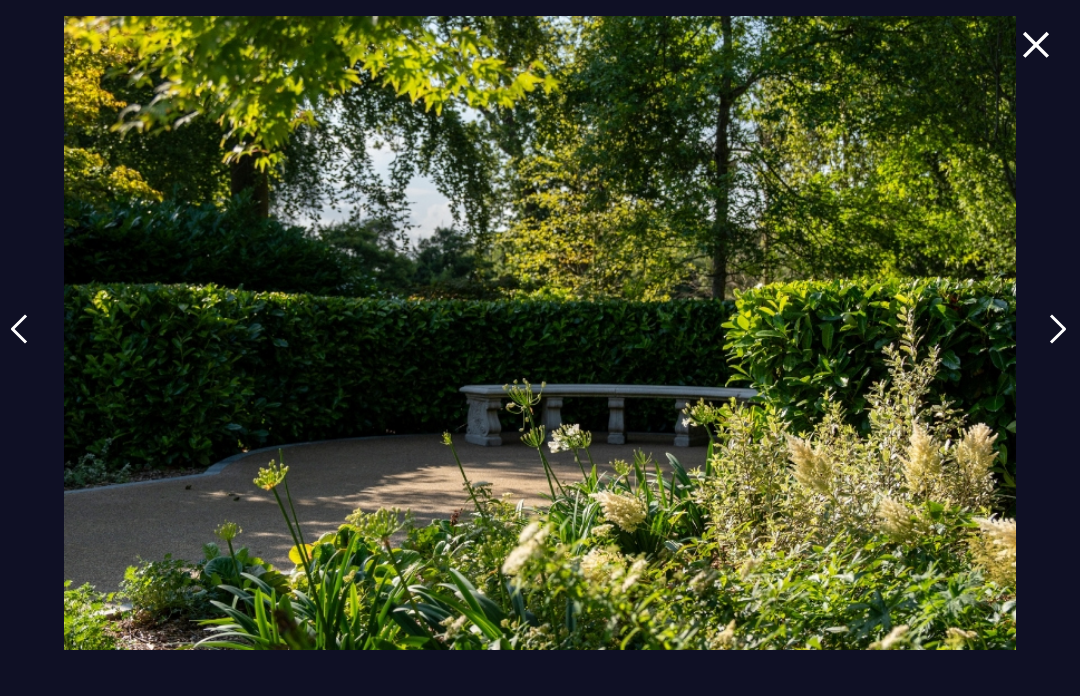 click at bounding box center (1058, 329) 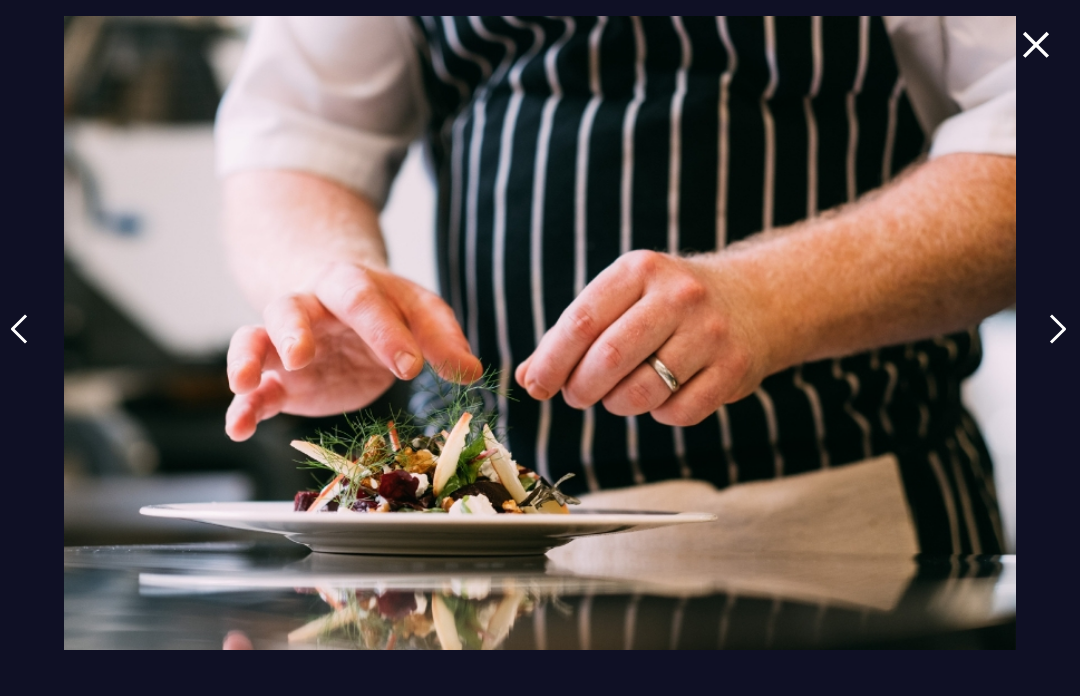 click at bounding box center [1058, 329] 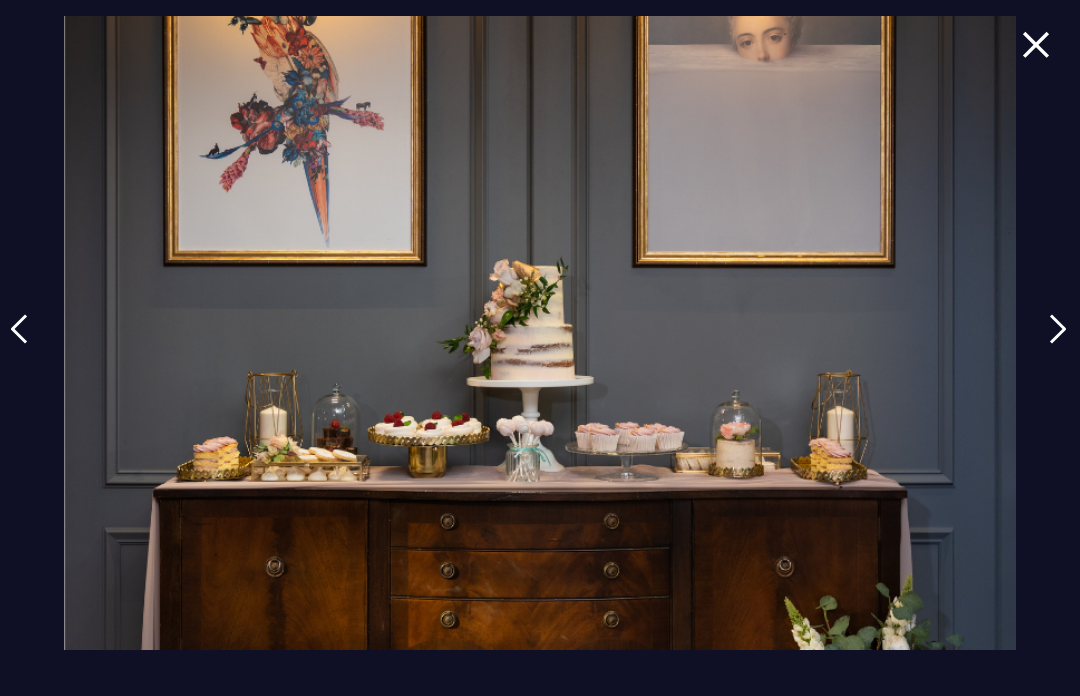 click at bounding box center (1058, 329) 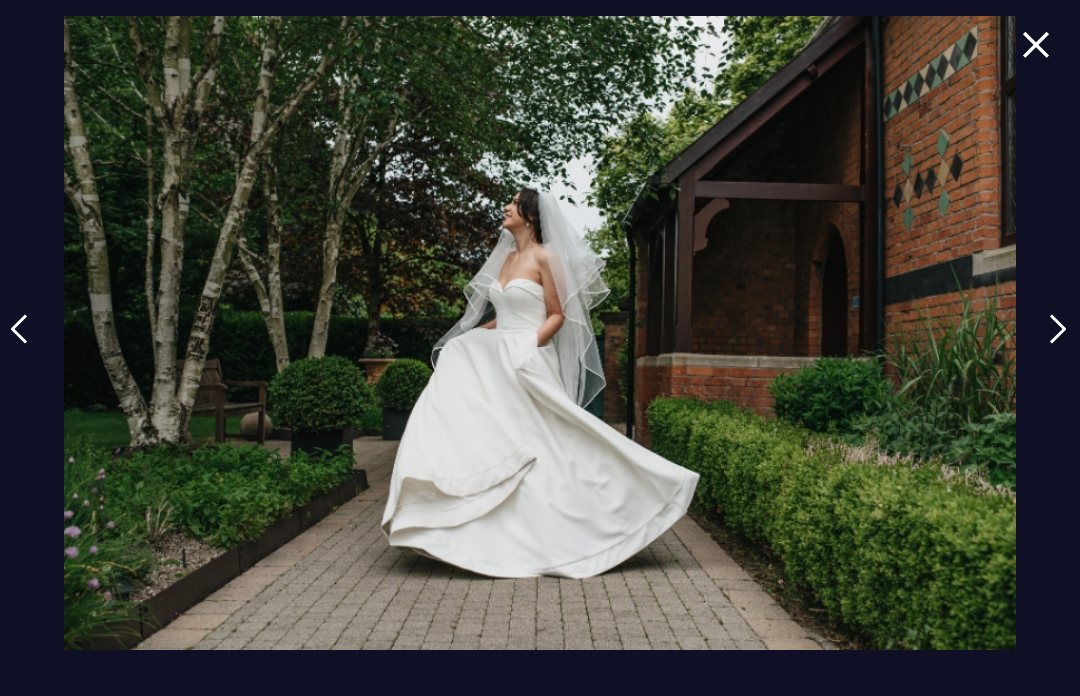 click at bounding box center [1058, 329] 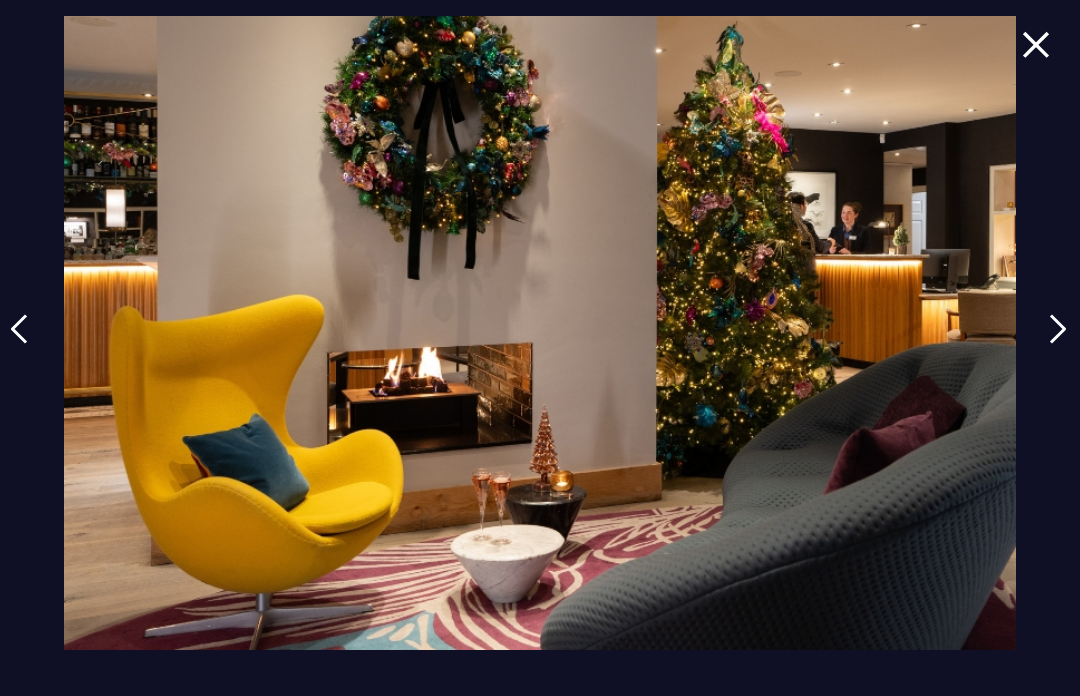 click at bounding box center (1058, 329) 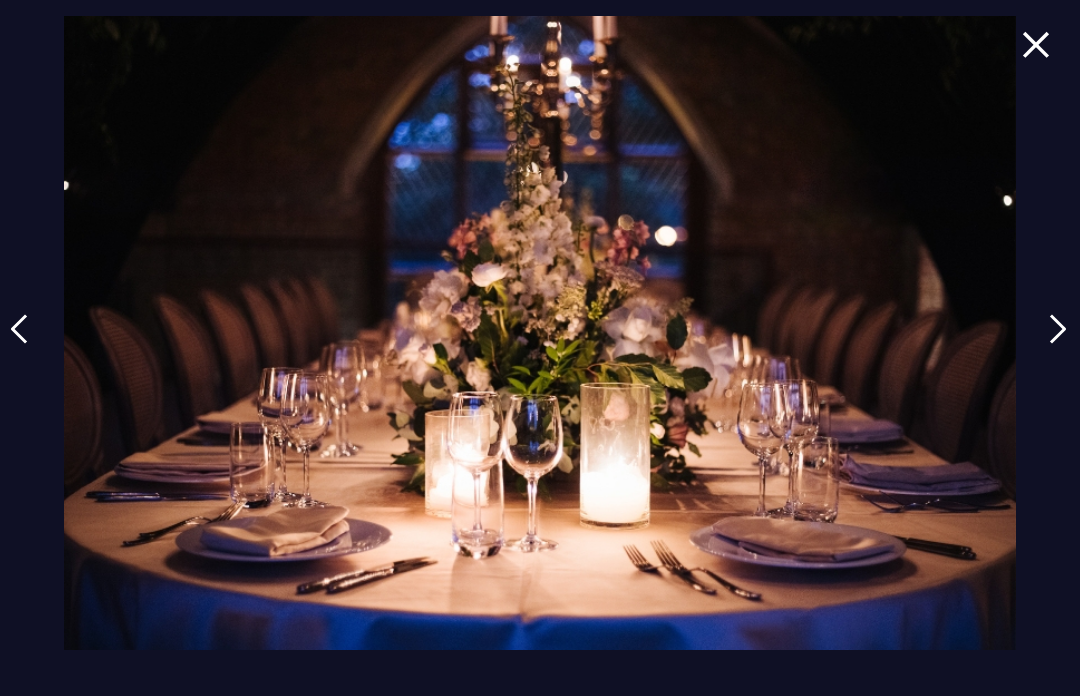 click at bounding box center (1058, 329) 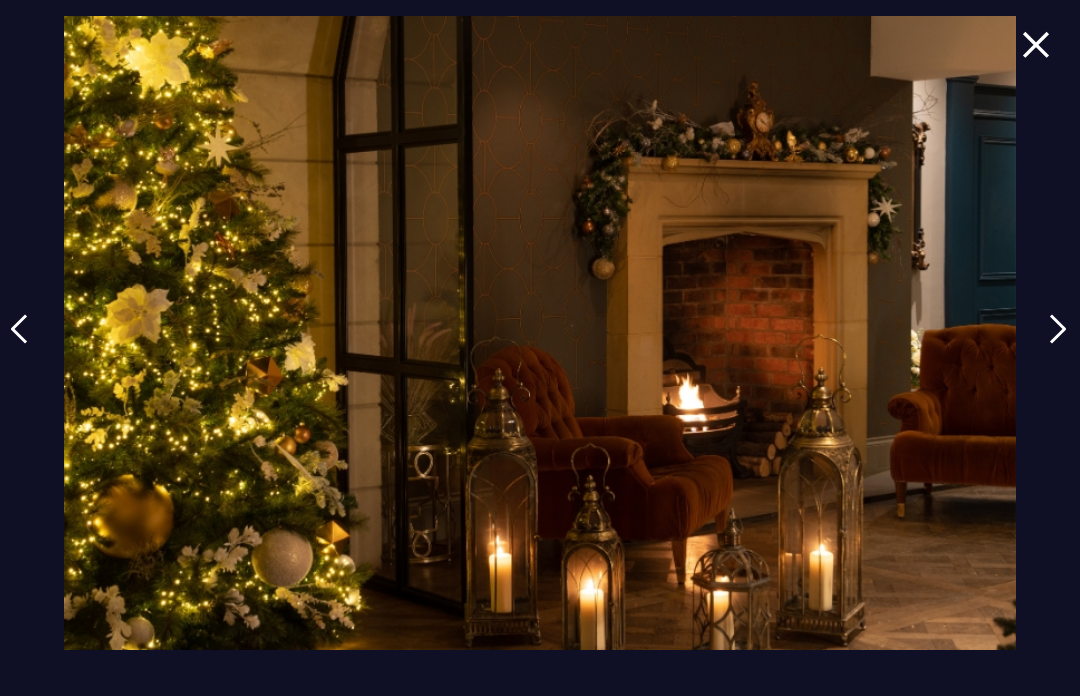 click at bounding box center [1058, 329] 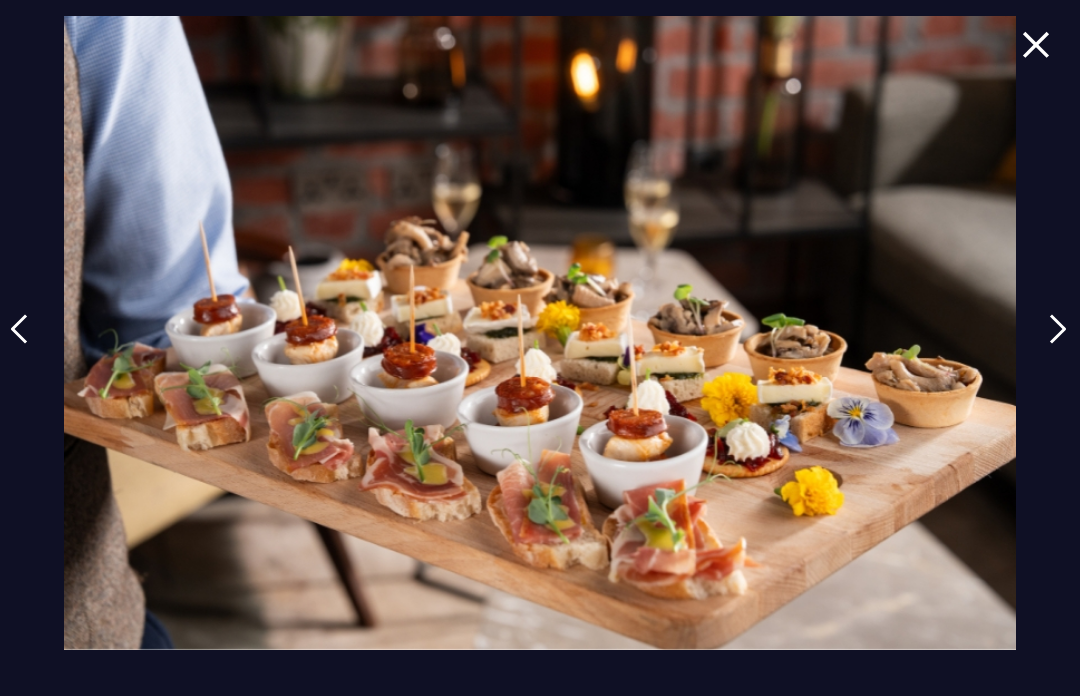 click at bounding box center [1058, 329] 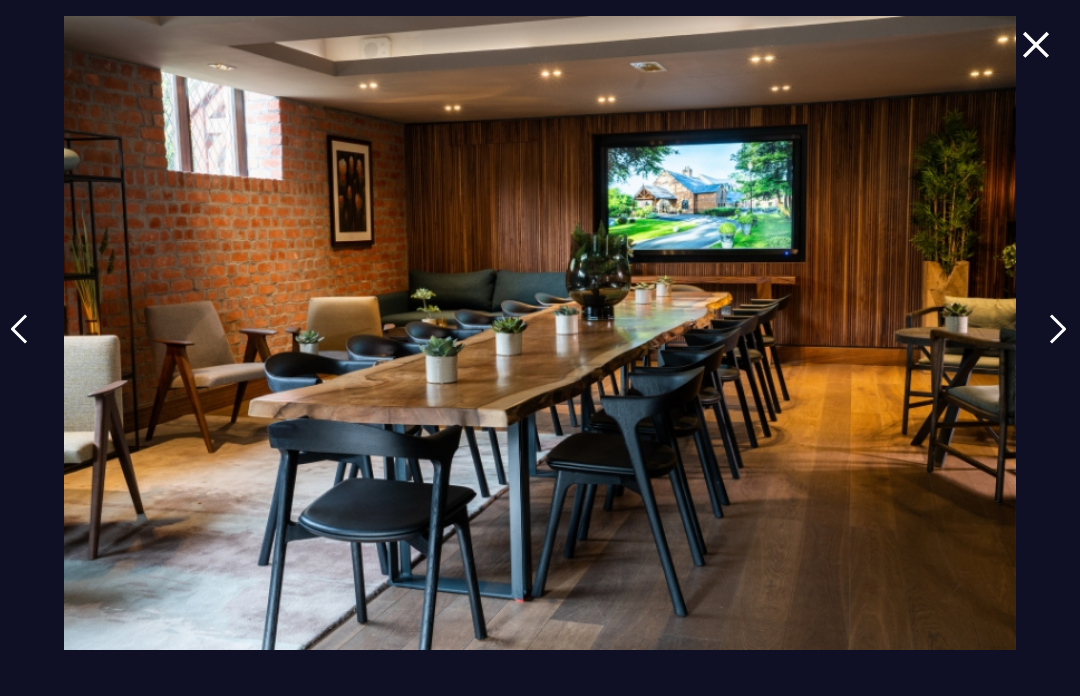 click at bounding box center (1058, 329) 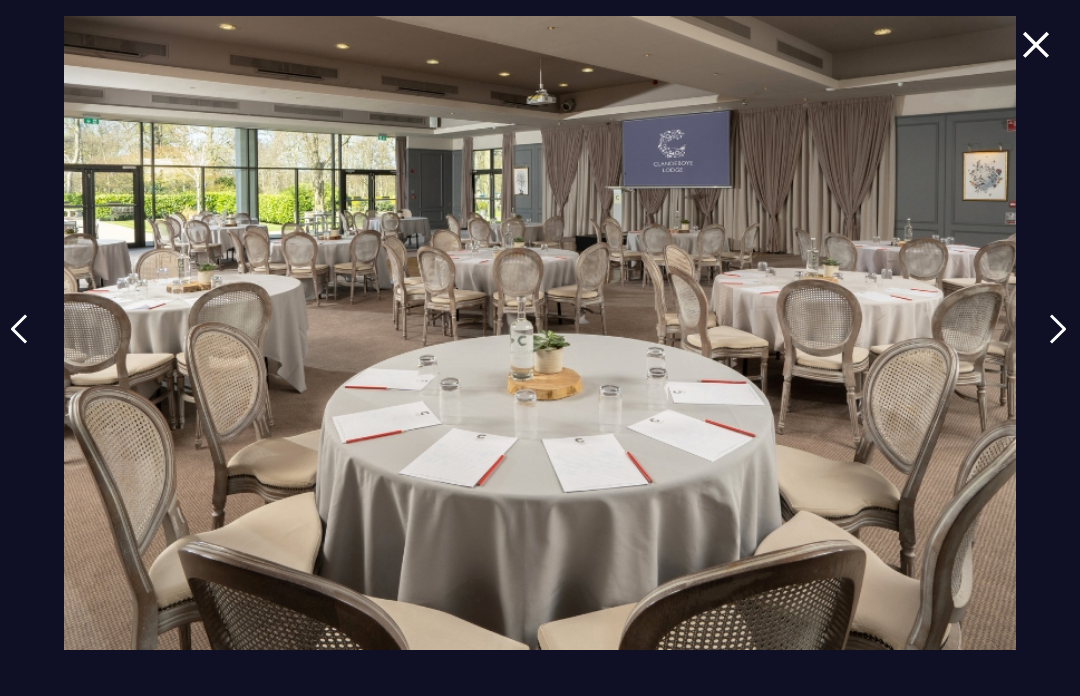 click at bounding box center [19, 329] 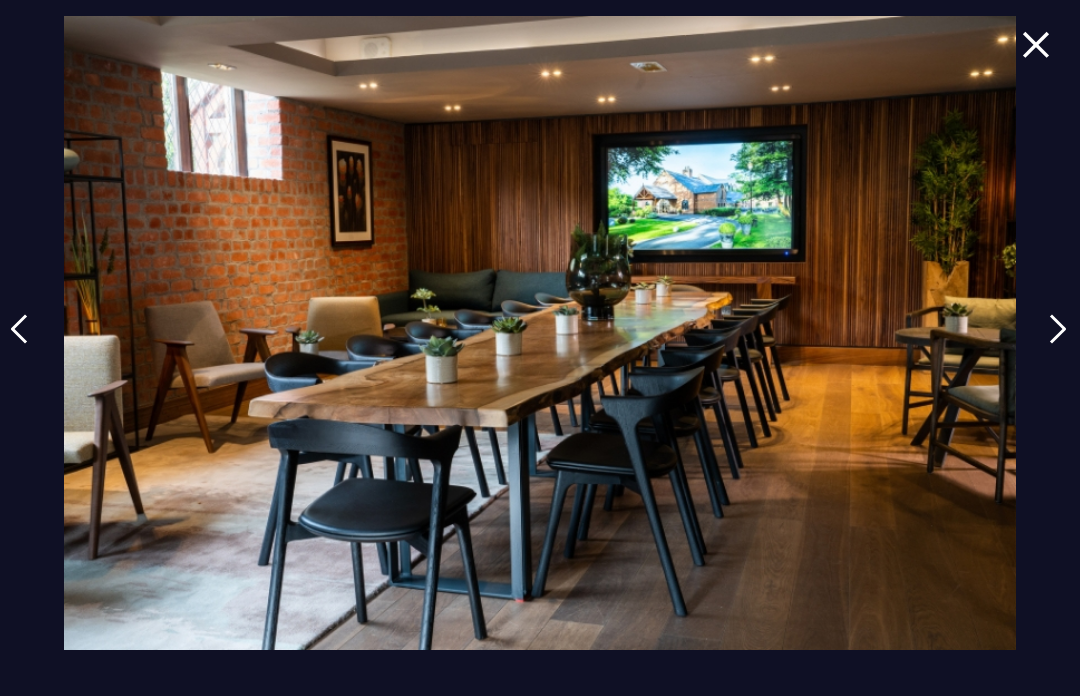 click at bounding box center (1058, 329) 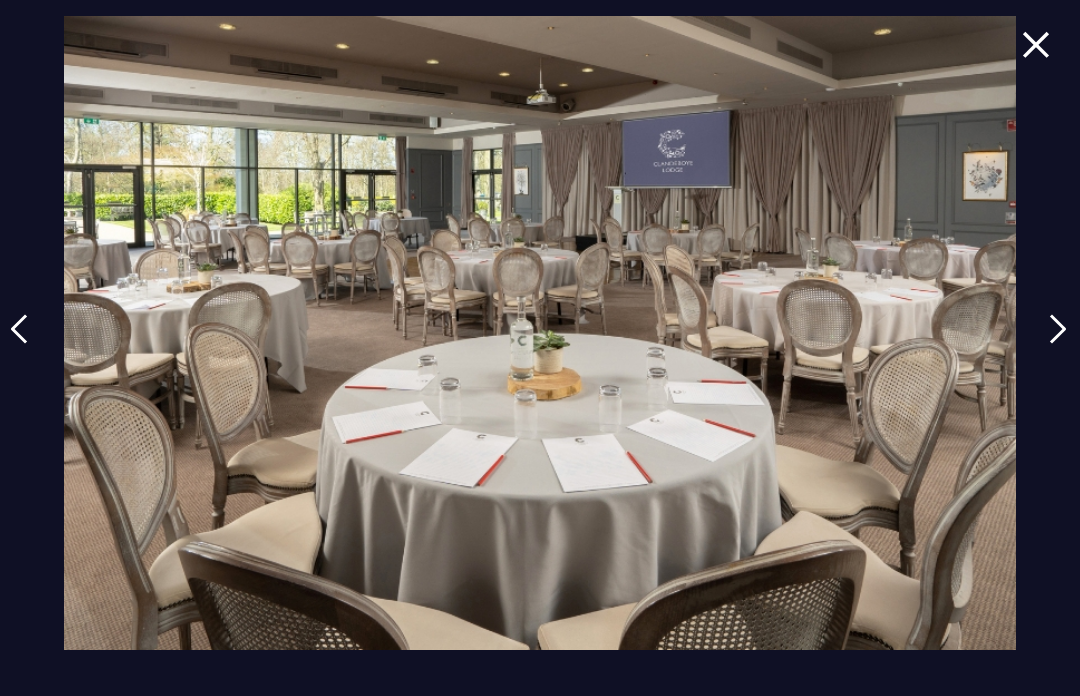 click at bounding box center (1058, 329) 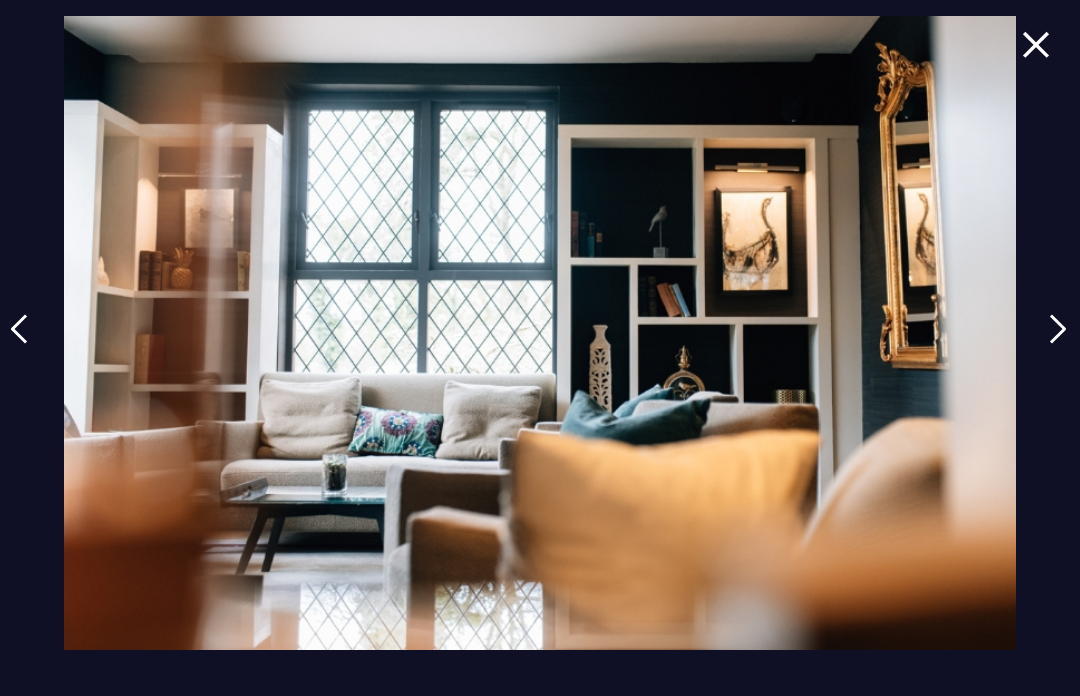 click at bounding box center (19, 329) 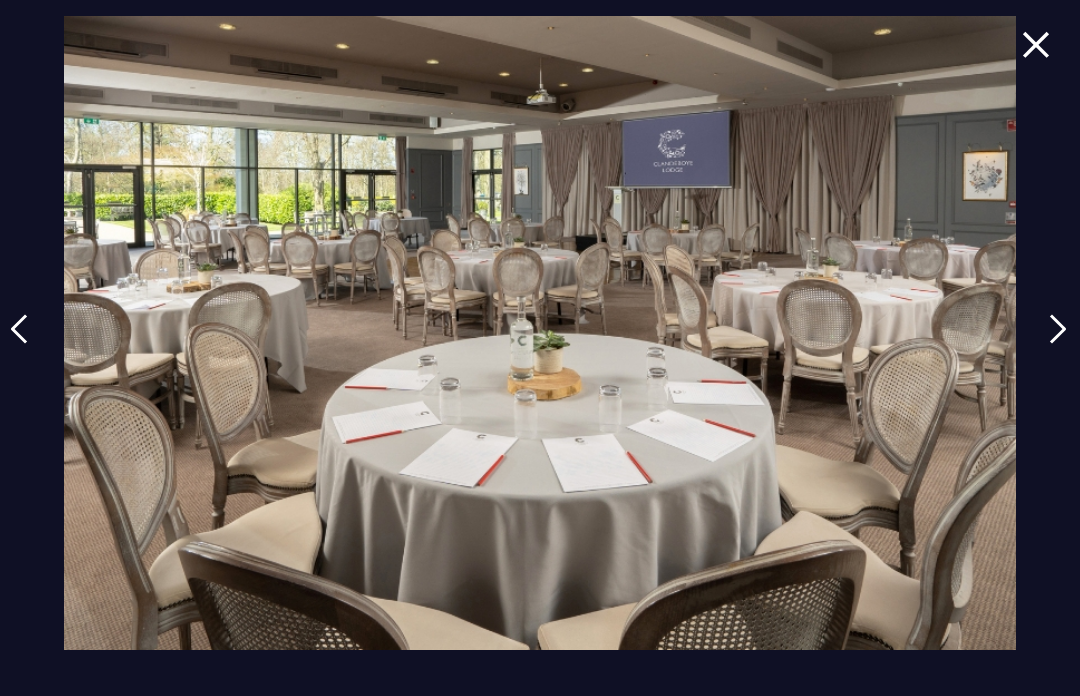 click at bounding box center [1058, 329] 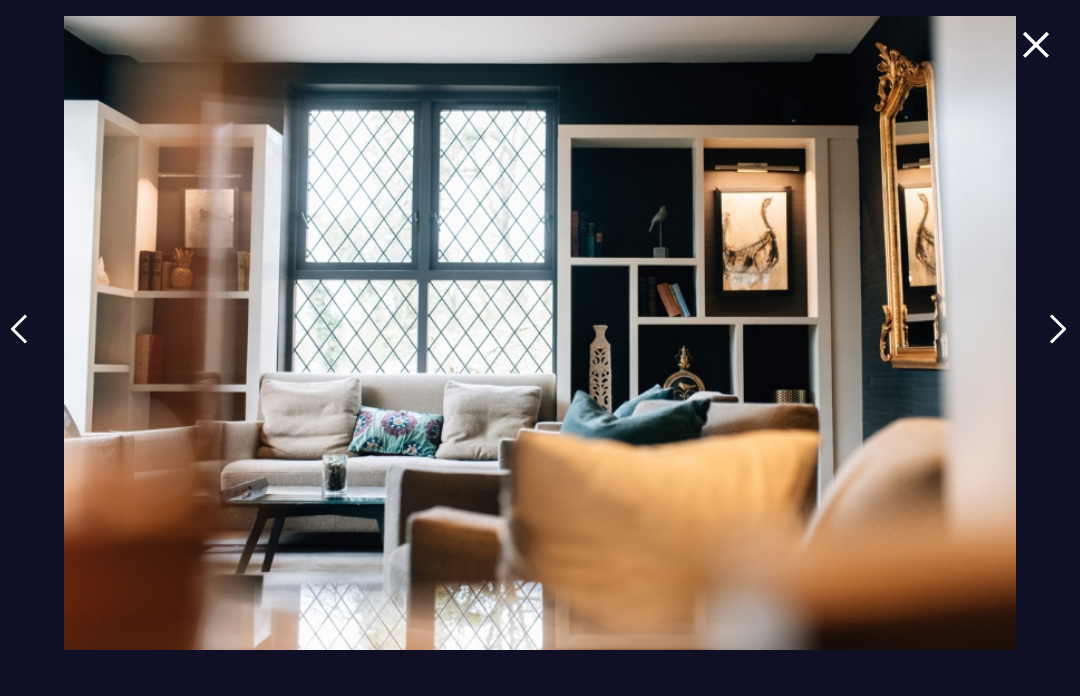 click at bounding box center [1058, 329] 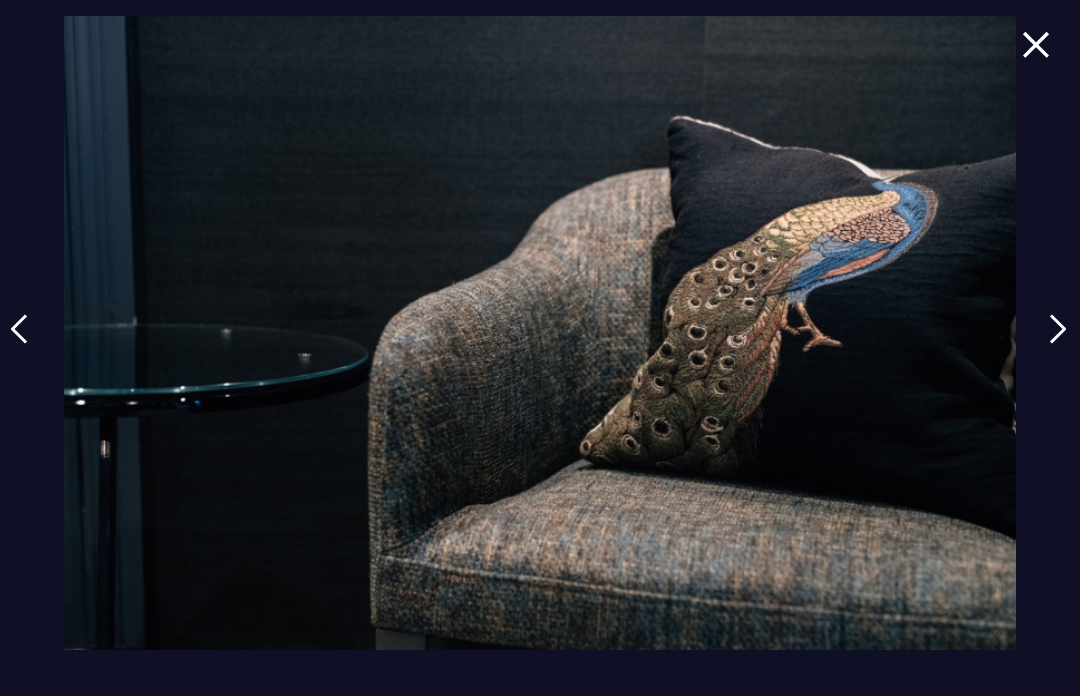 click at bounding box center (1058, 344) 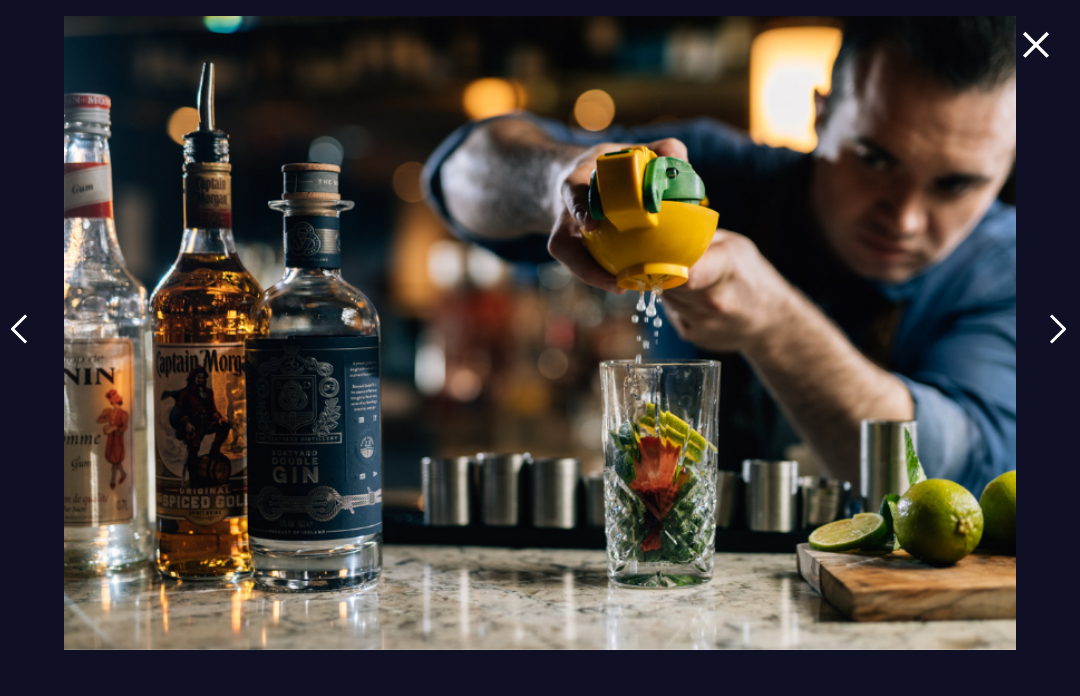 click at bounding box center (1058, 329) 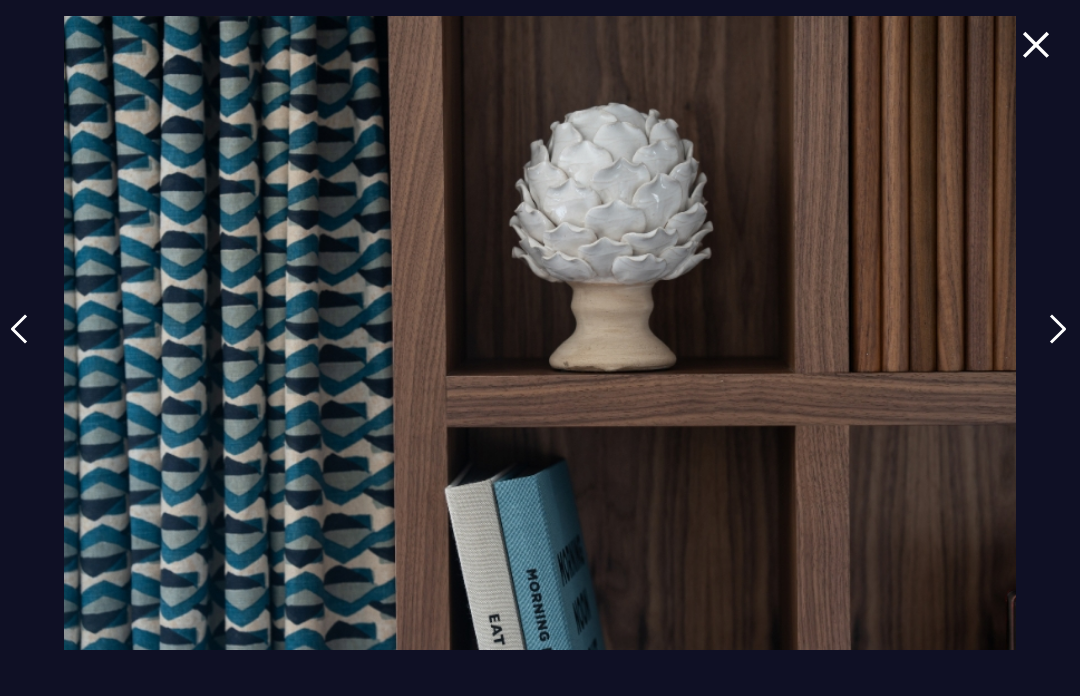 click at bounding box center [1058, 344] 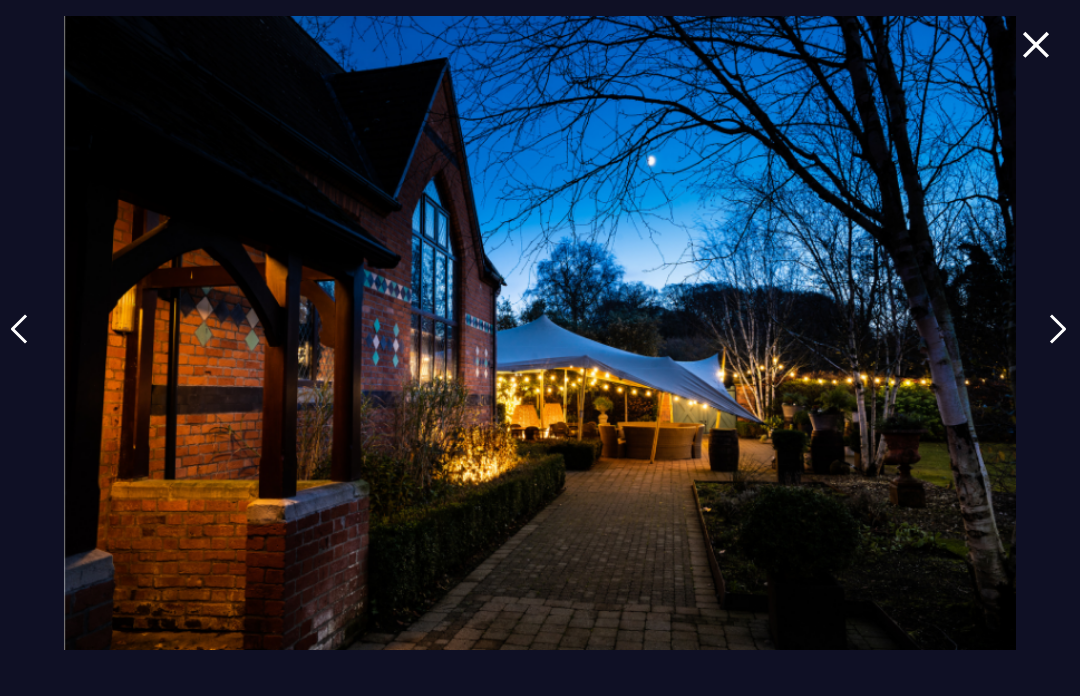 click at bounding box center [1058, 344] 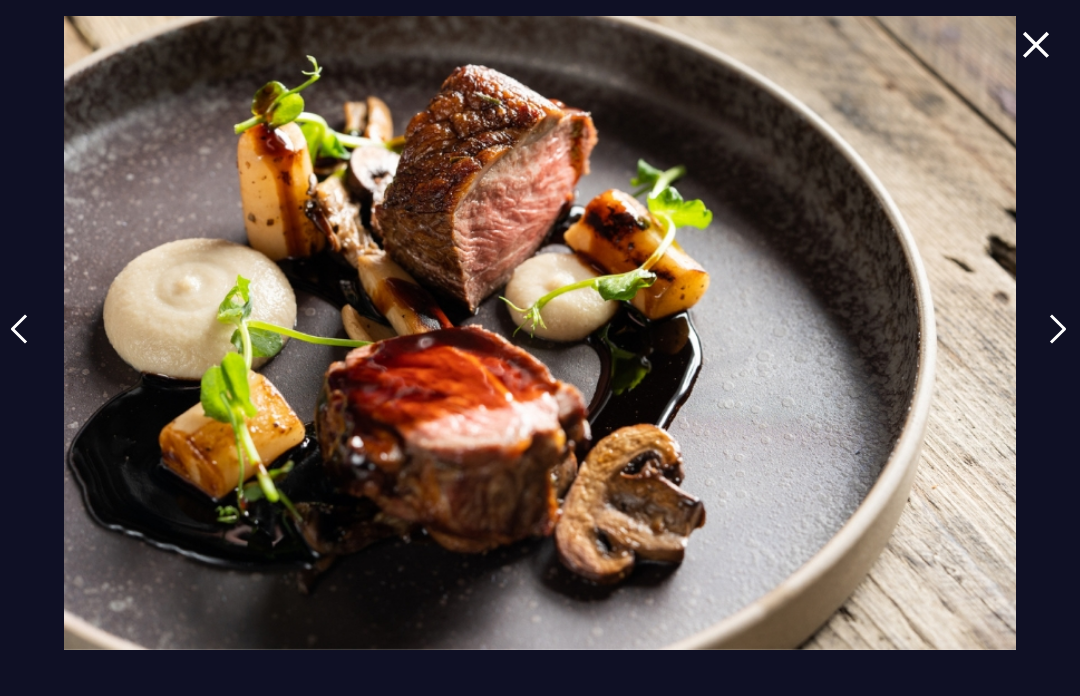 click at bounding box center (1058, 329) 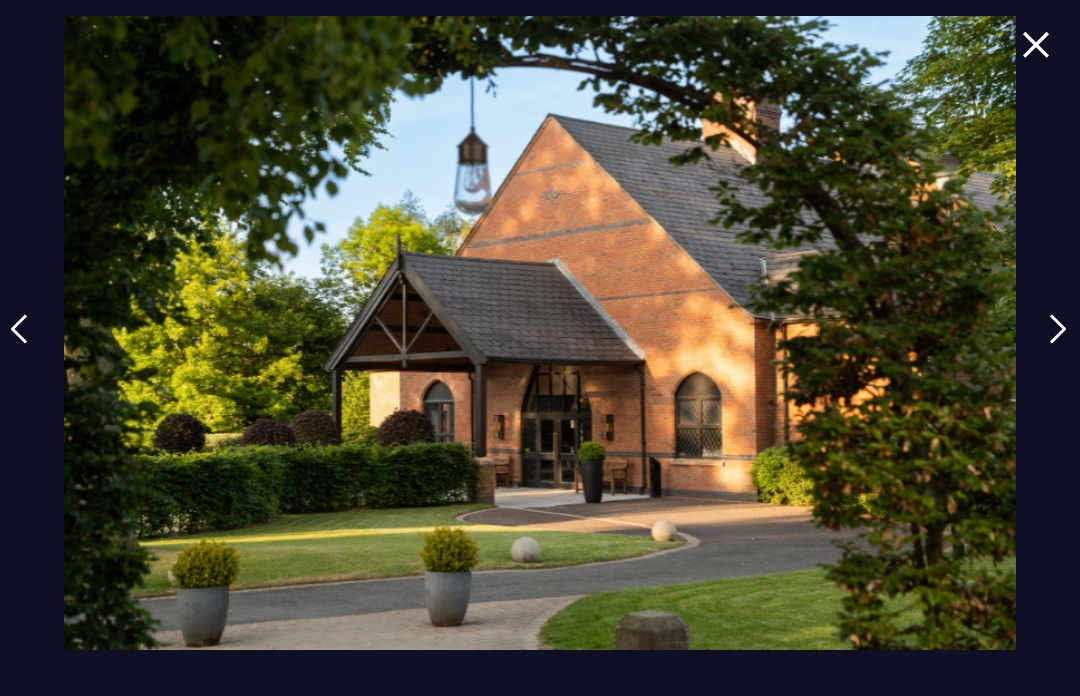 click at bounding box center (1058, 344) 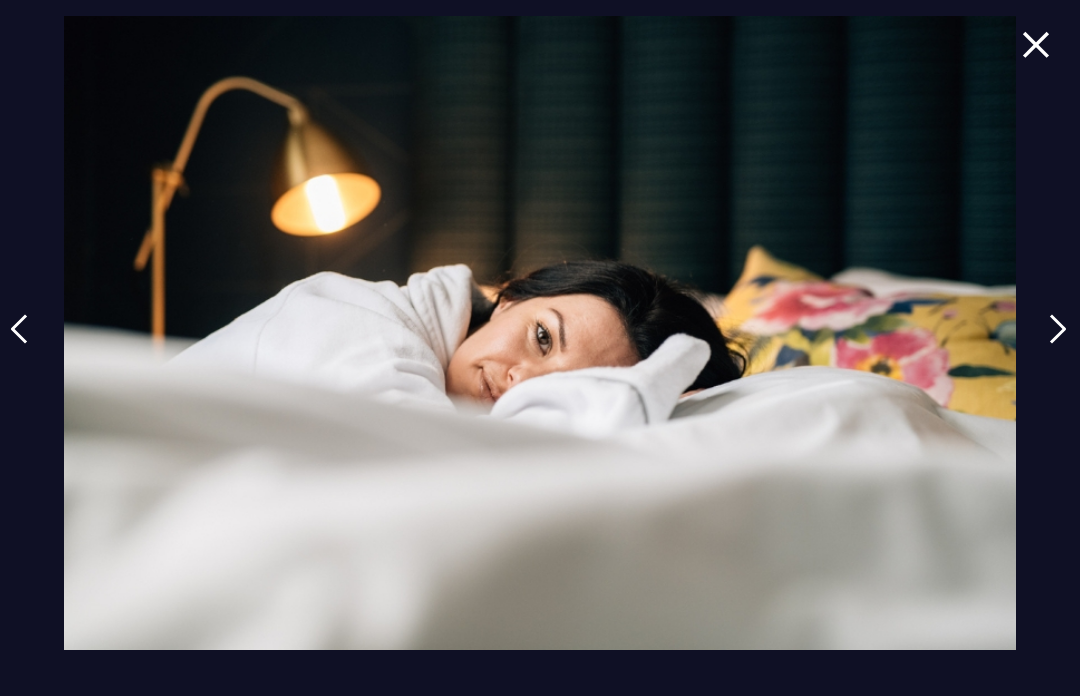 click at bounding box center (1036, 44) 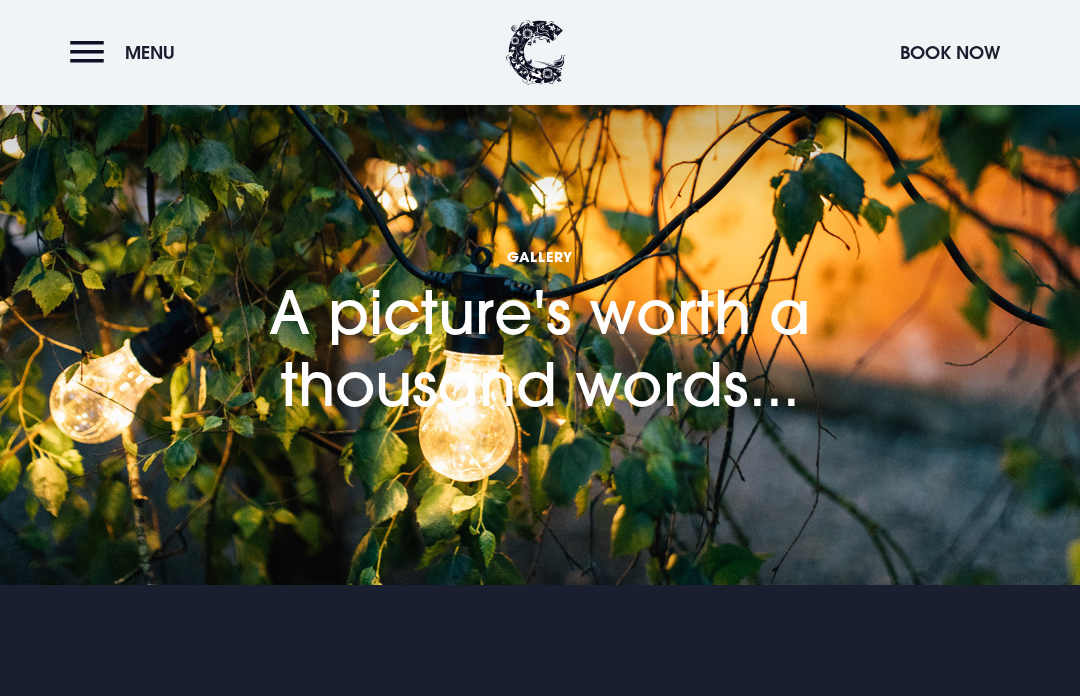 scroll, scrollTop: 0, scrollLeft: 0, axis: both 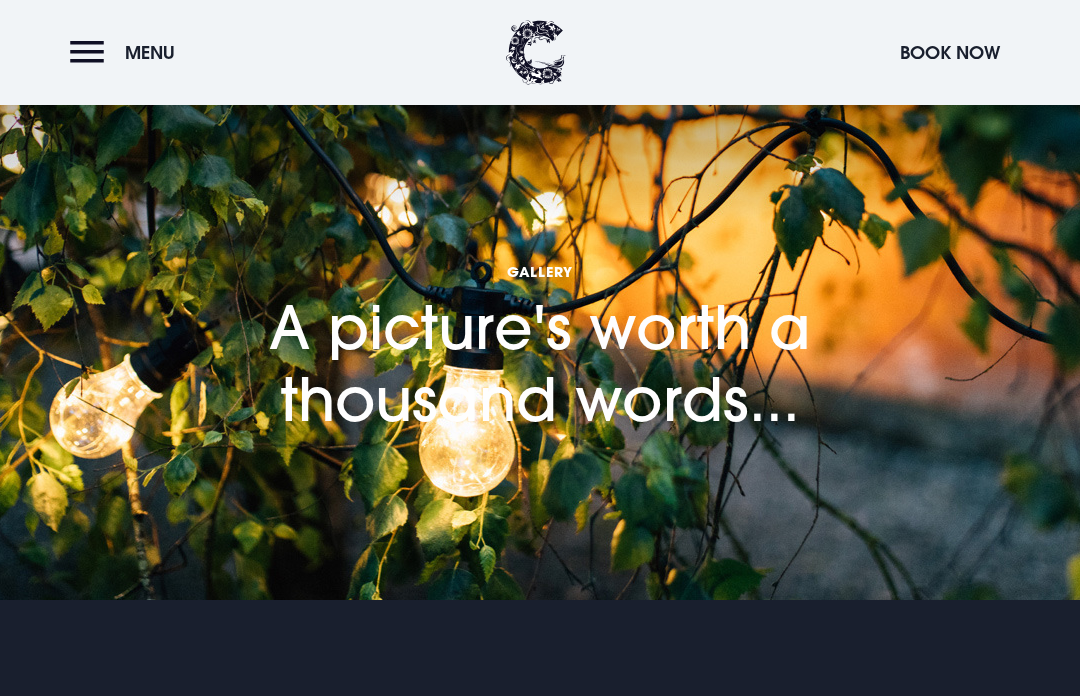 click on "Menu" at bounding box center (150, 52) 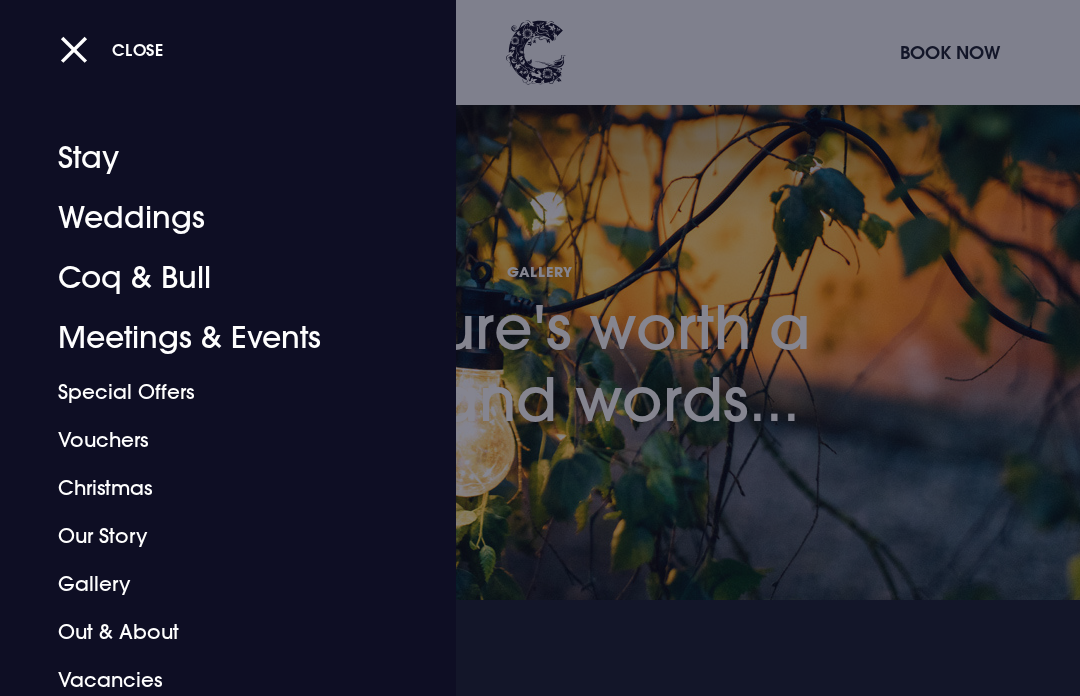 scroll, scrollTop: 16, scrollLeft: 0, axis: vertical 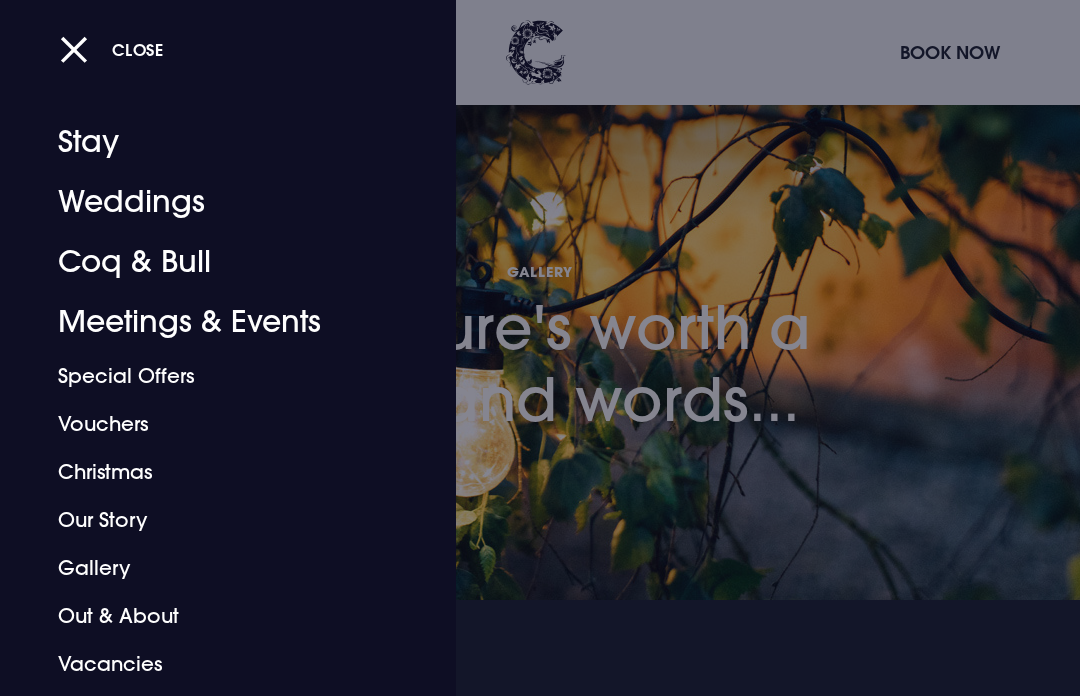 click on "Coq & Bull" at bounding box center [214, 262] 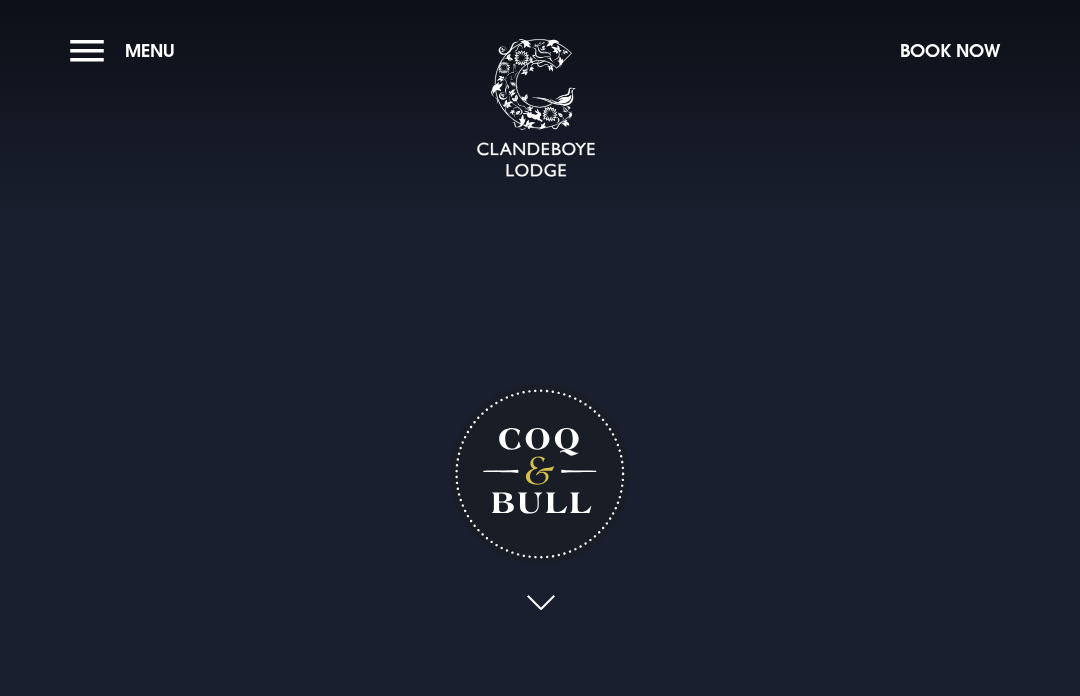 scroll, scrollTop: 0, scrollLeft: 0, axis: both 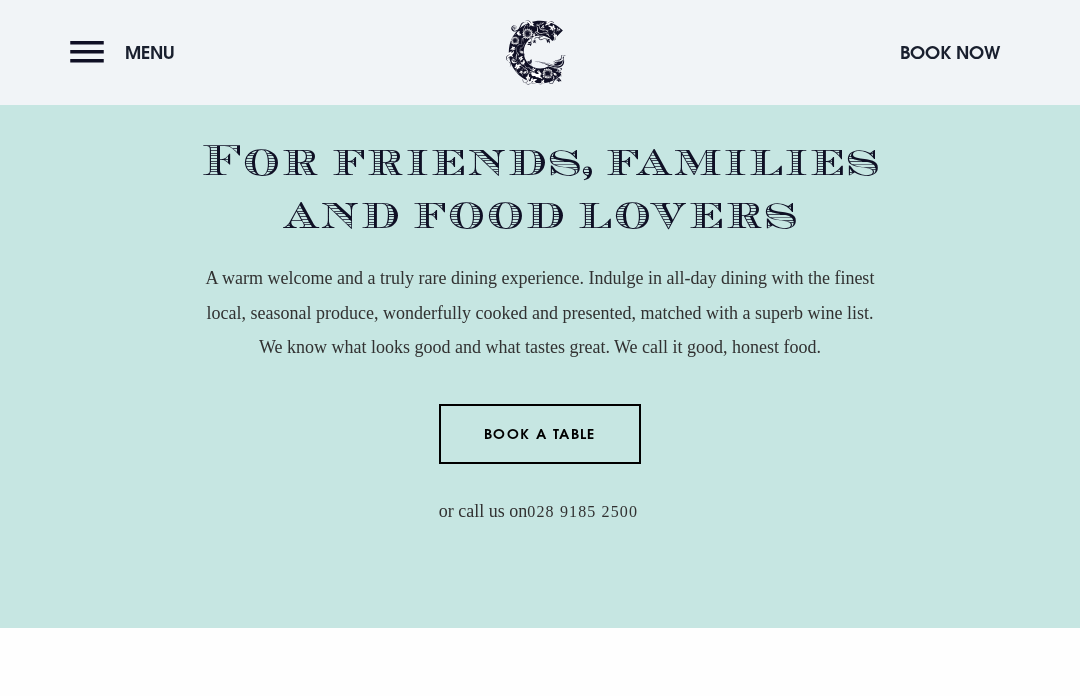 click on "Book a Table" at bounding box center [540, 434] 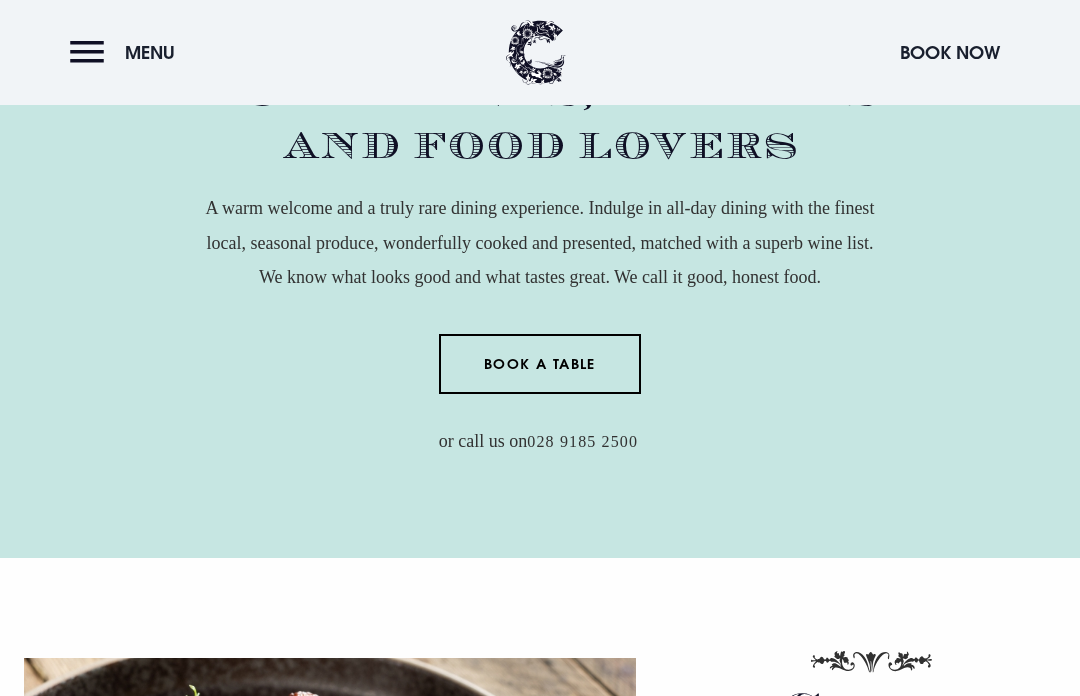 click on "Menu" at bounding box center (127, 52) 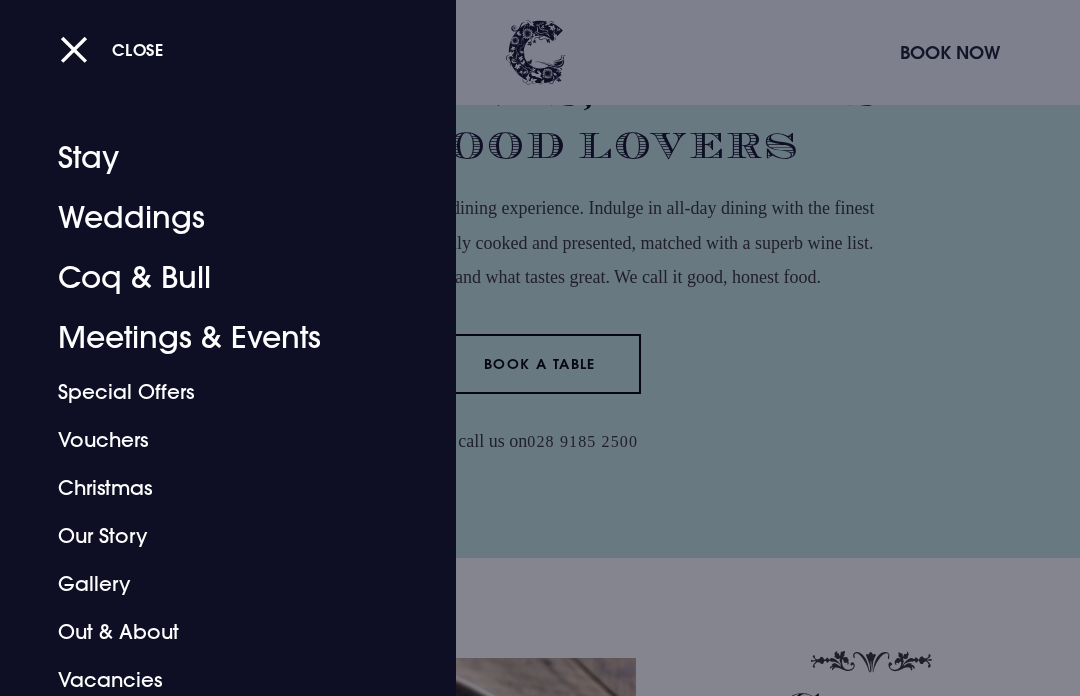 click on "Coq & Bull" at bounding box center (214, 278) 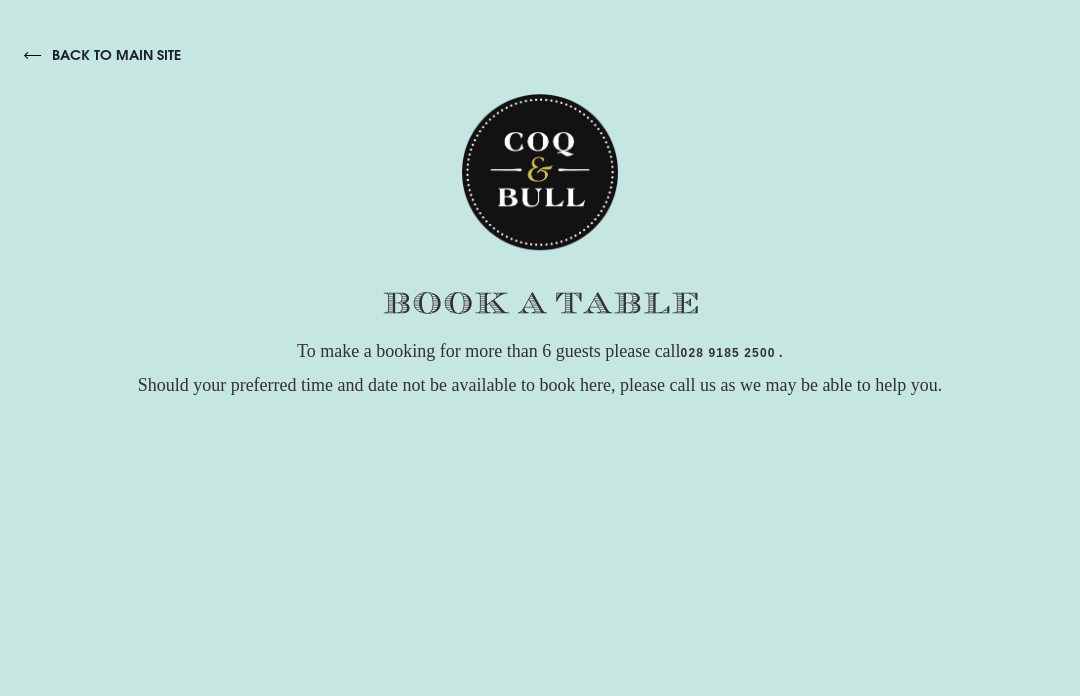 scroll, scrollTop: 0, scrollLeft: 0, axis: both 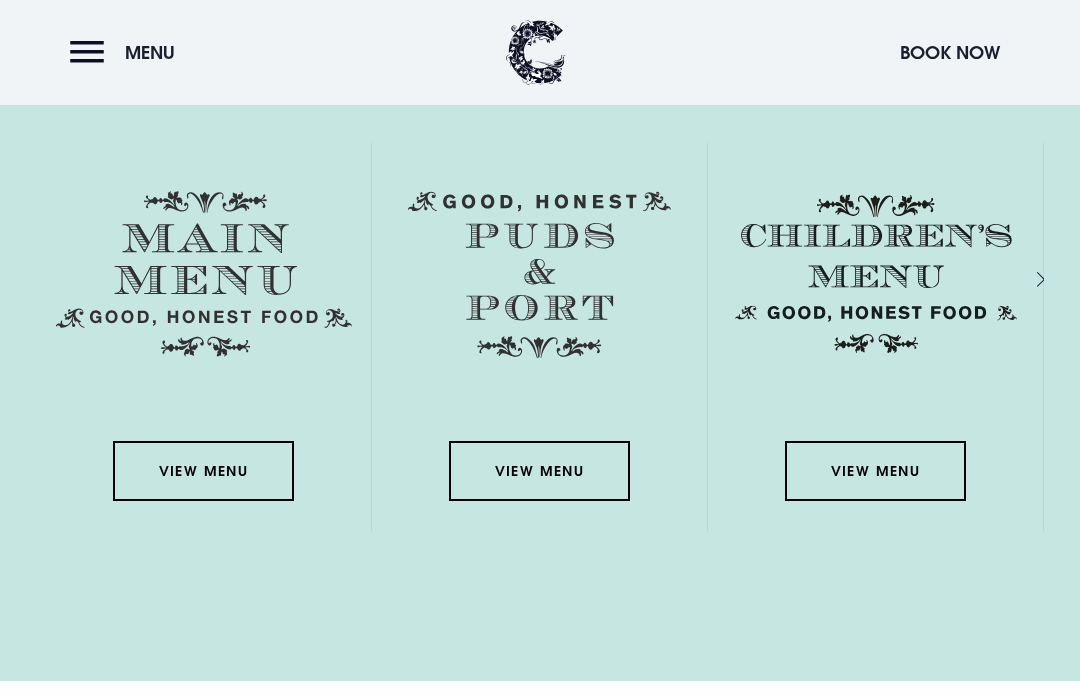 click on "View Menu" at bounding box center (203, 471) 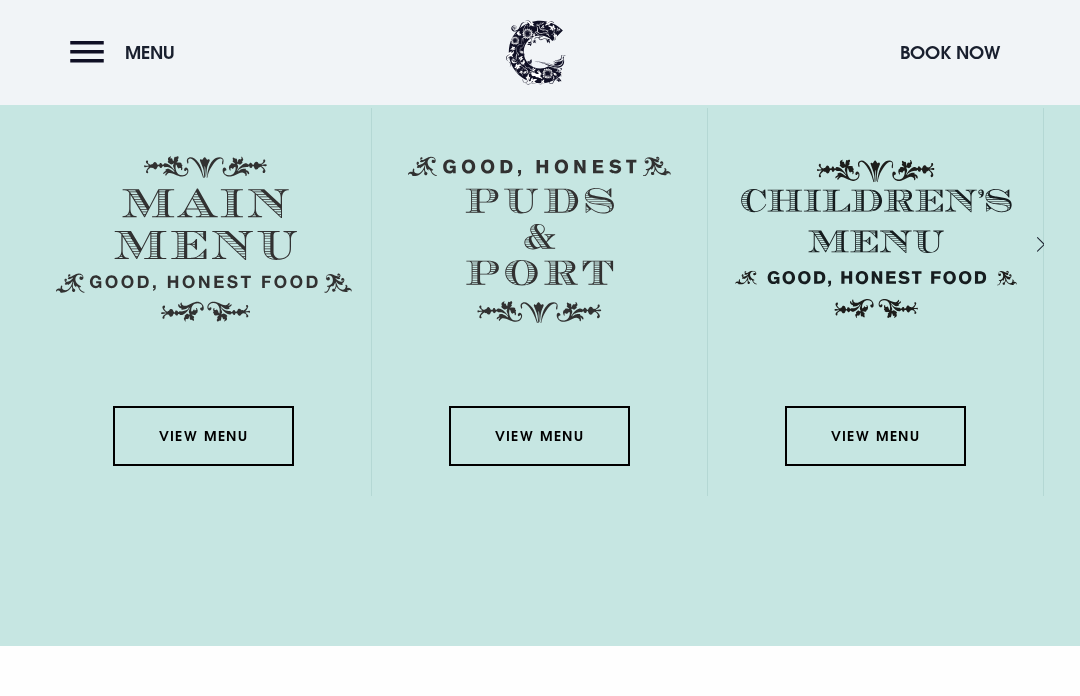 click on "View Menu" at bounding box center (875, 436) 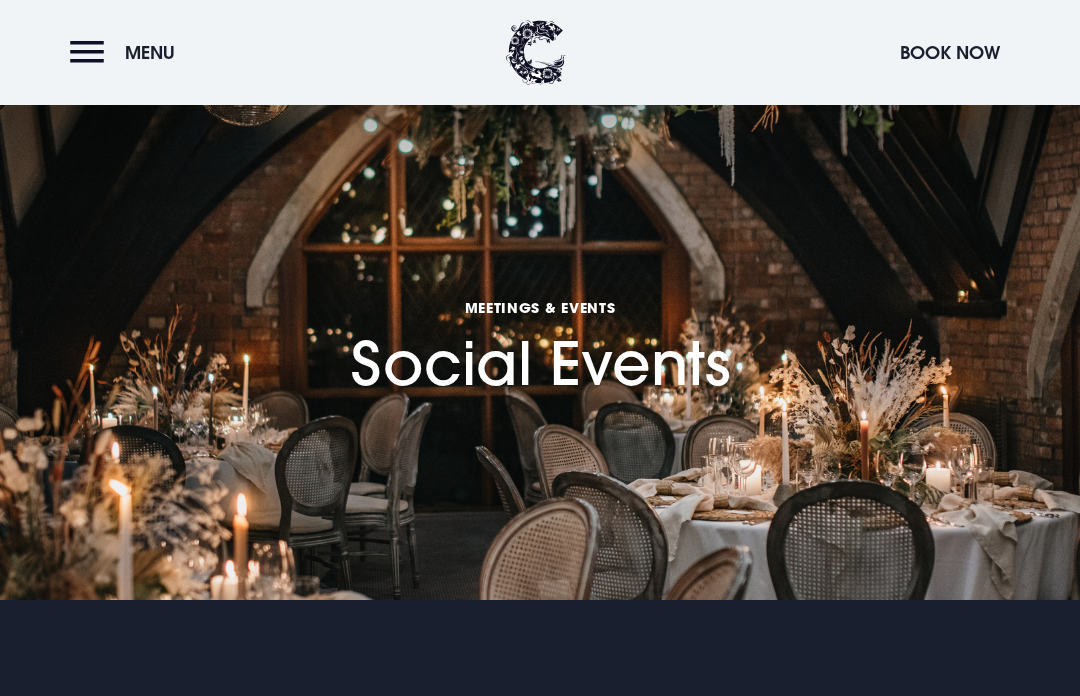 checkbox on "true" 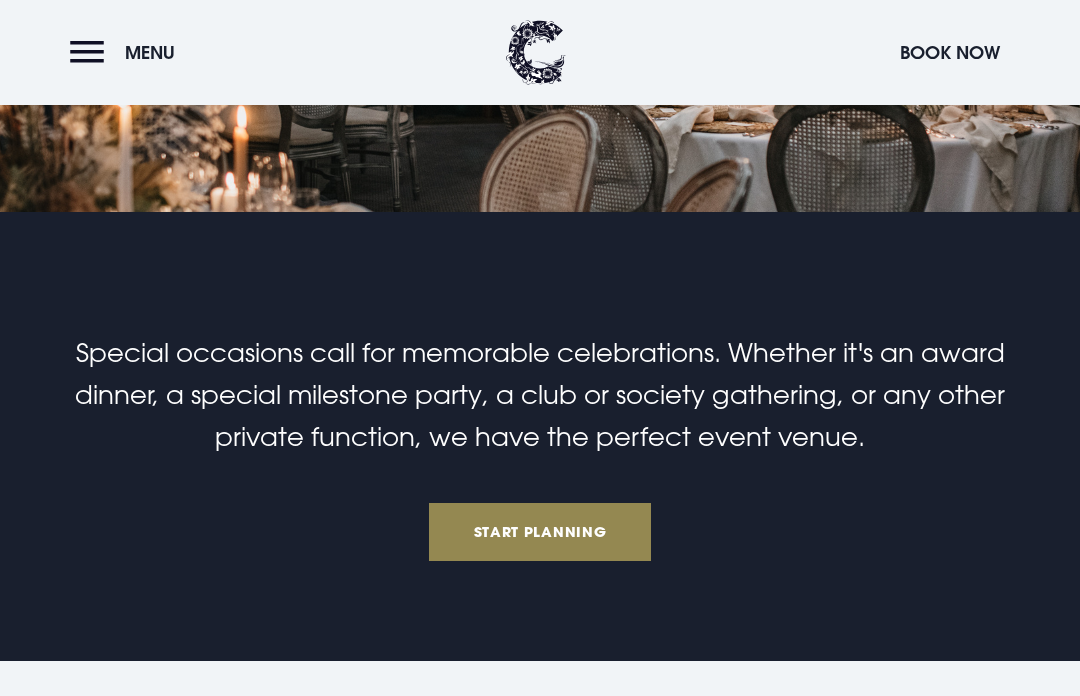 scroll, scrollTop: 0, scrollLeft: 0, axis: both 